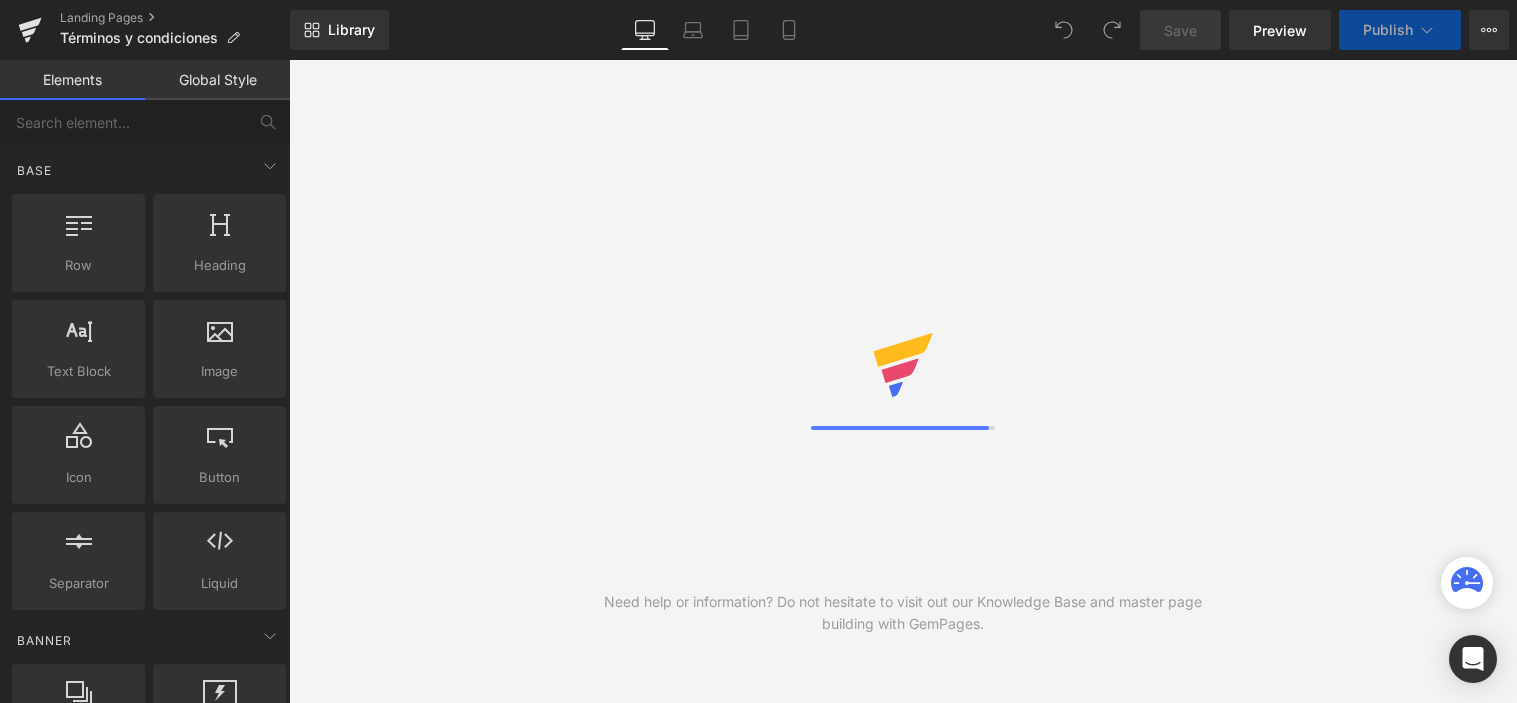 scroll, scrollTop: 0, scrollLeft: 0, axis: both 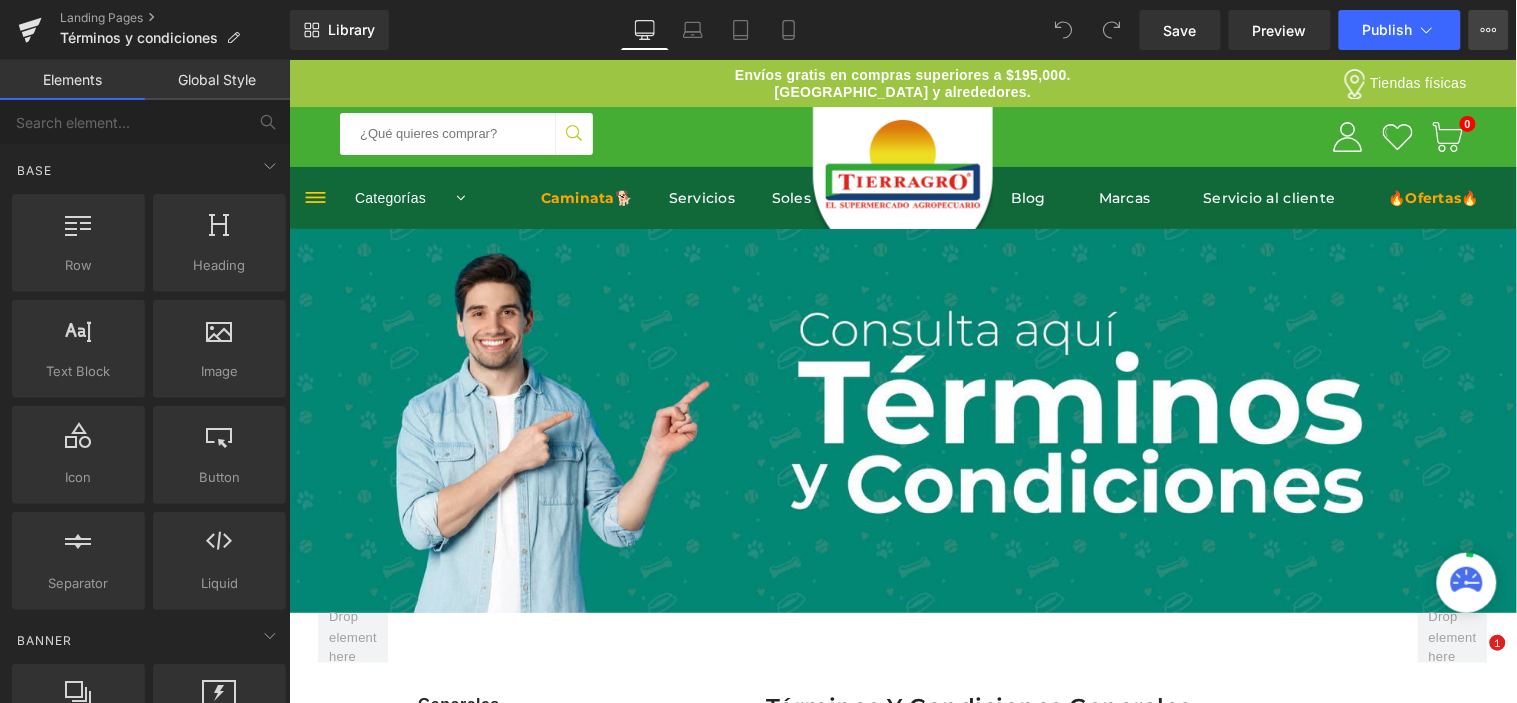 click 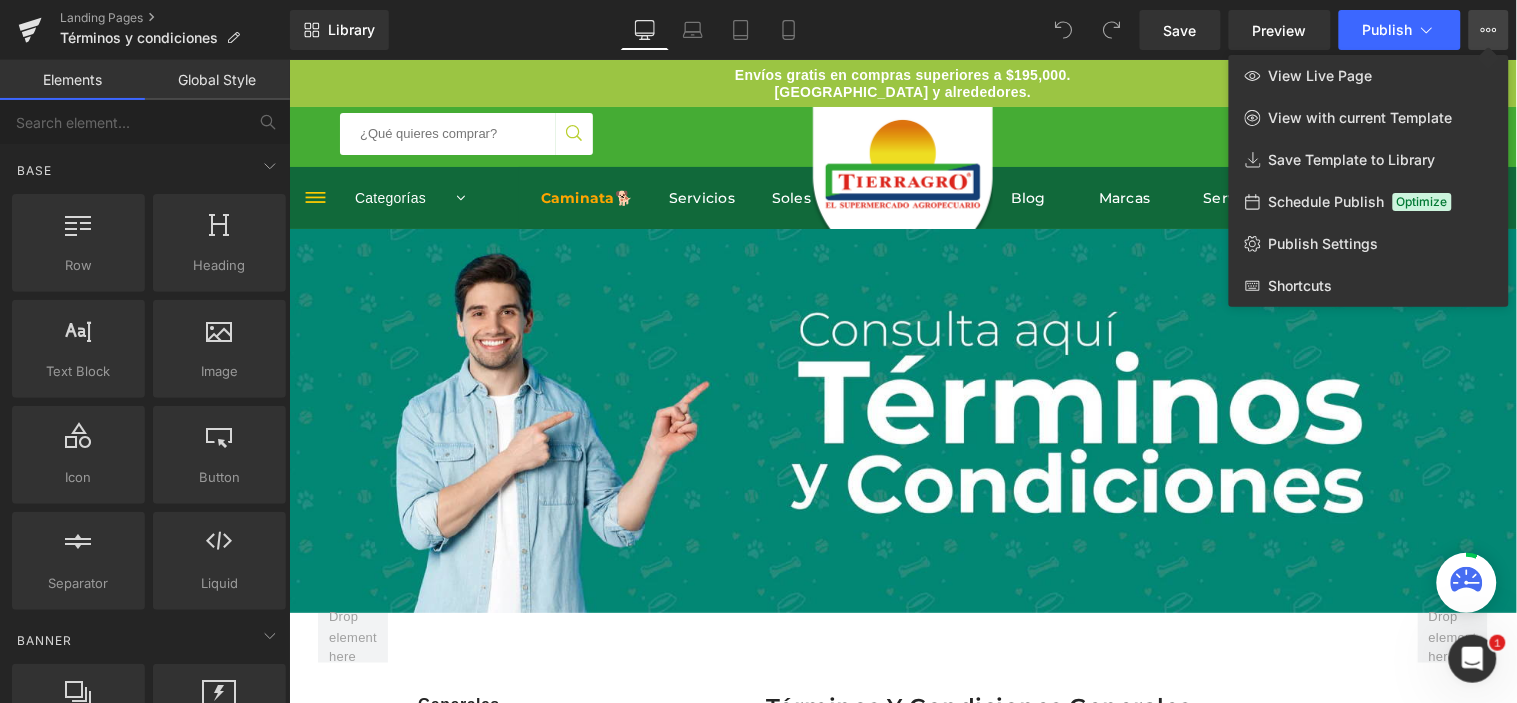 scroll, scrollTop: 0, scrollLeft: 0, axis: both 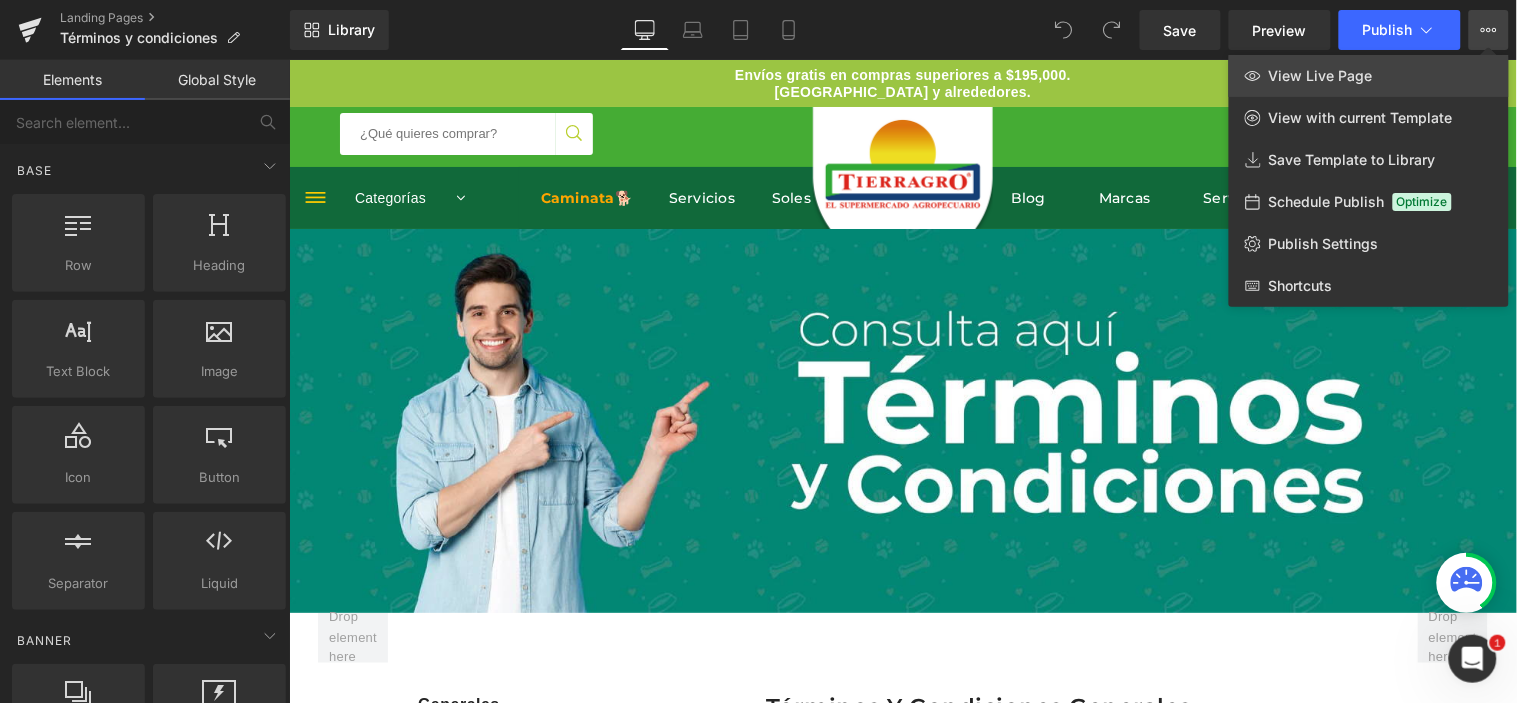 click on "View Live Page" at bounding box center [1369, 76] 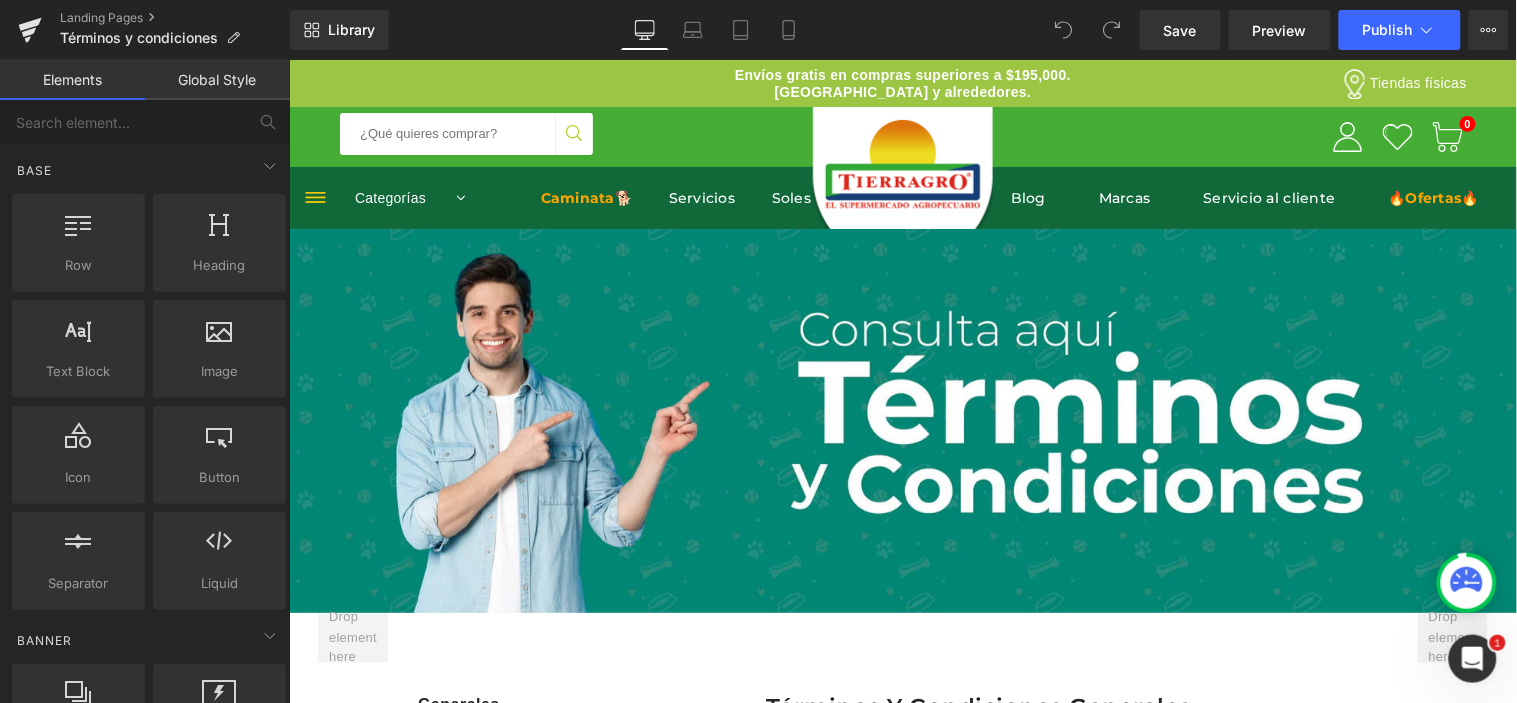scroll, scrollTop: 555, scrollLeft: 0, axis: vertical 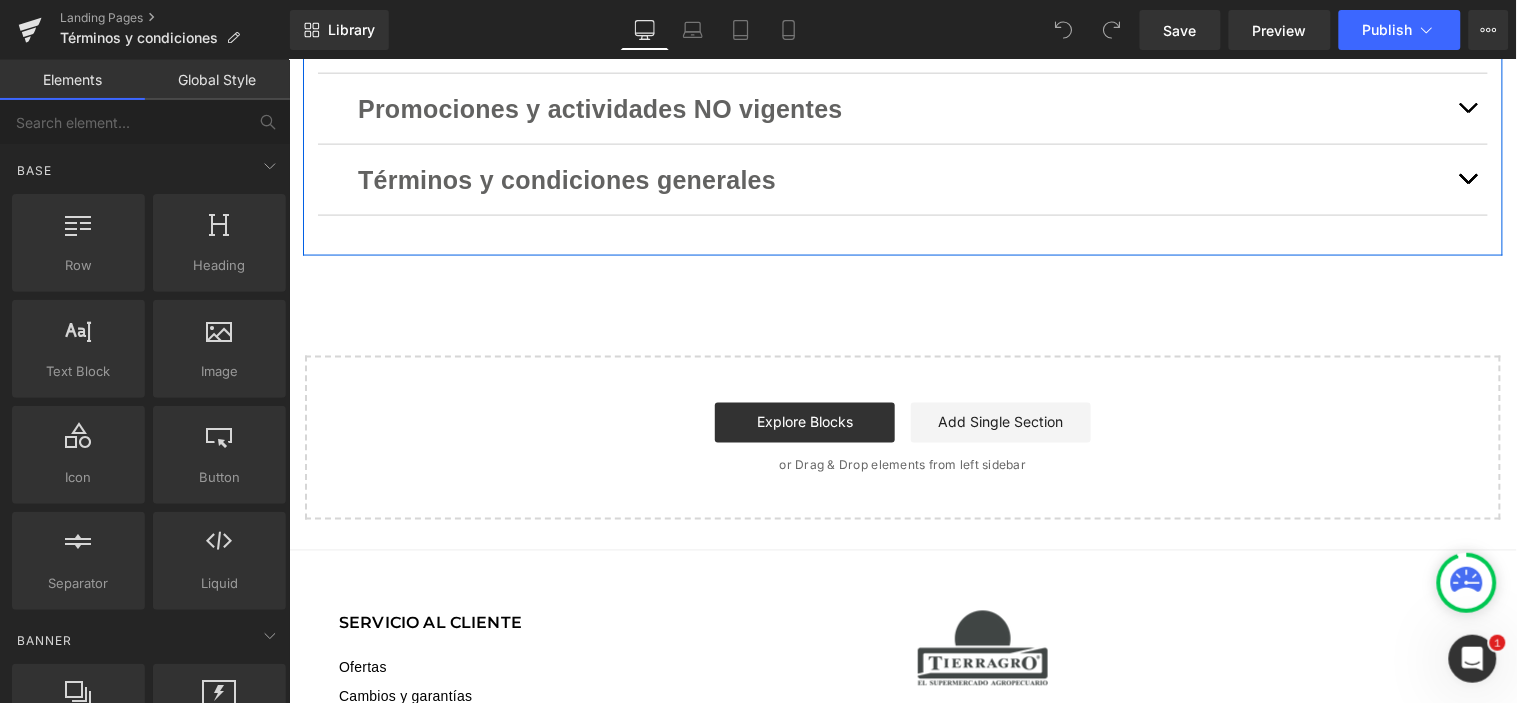 click on "El envío gratis aplica solo para entregas en el Área Metropolitana del [GEOGRAPHIC_DATA], exceptuando el municipio [PERSON_NAME][GEOGRAPHIC_DATA], por compras iguales o superiores a $195.000 y cuyo peso máximo sea hasta 30 kg" at bounding box center (902, -424) 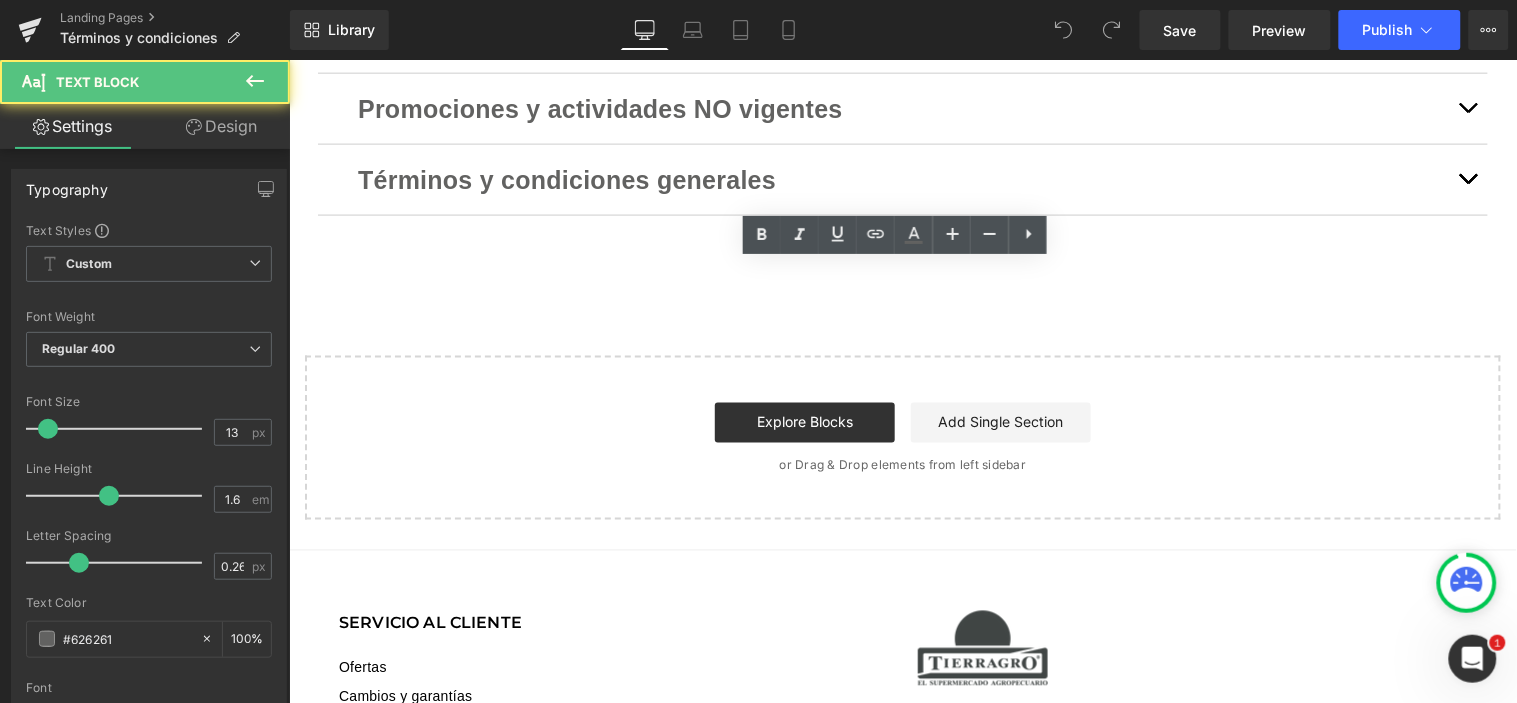 drag, startPoint x: 501, startPoint y: 296, endPoint x: 313, endPoint y: 249, distance: 193.78596 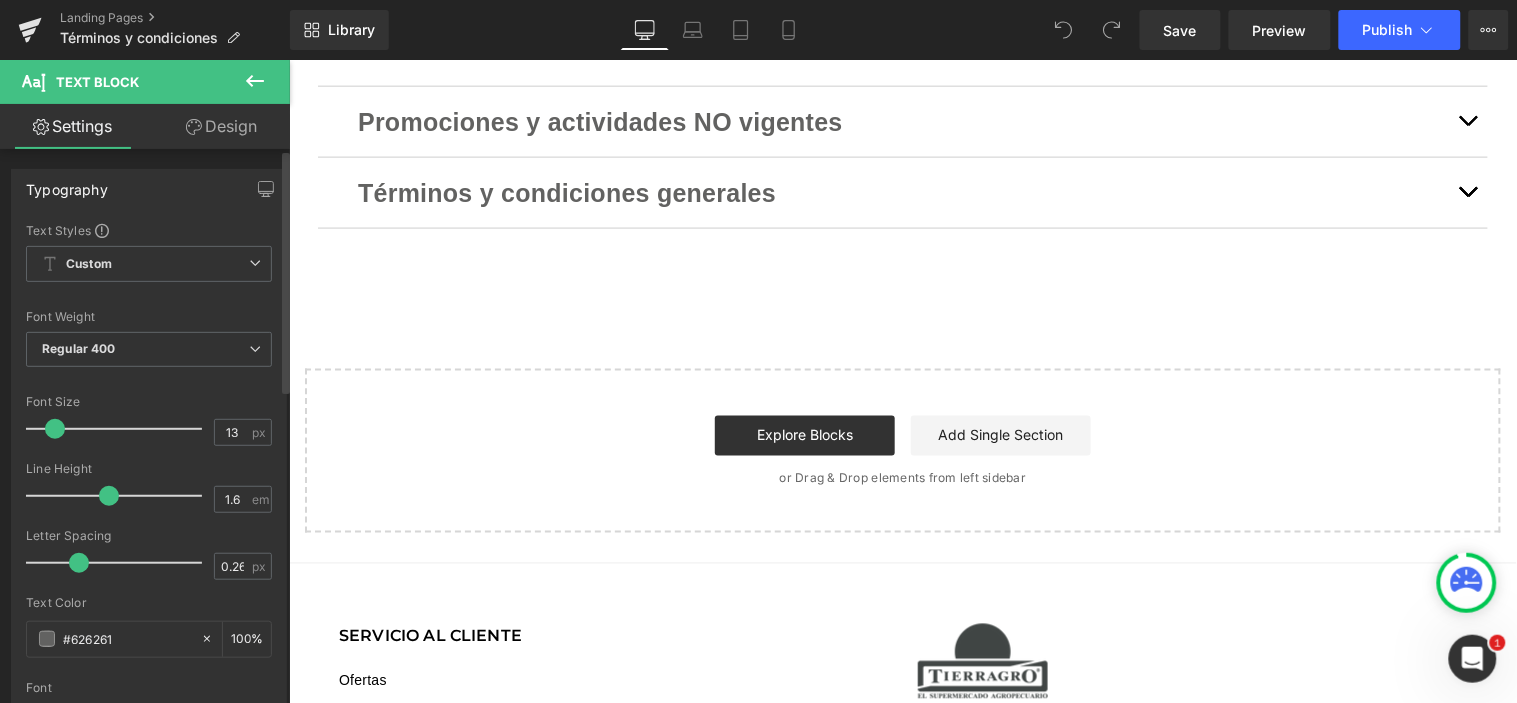 click at bounding box center (55, 429) 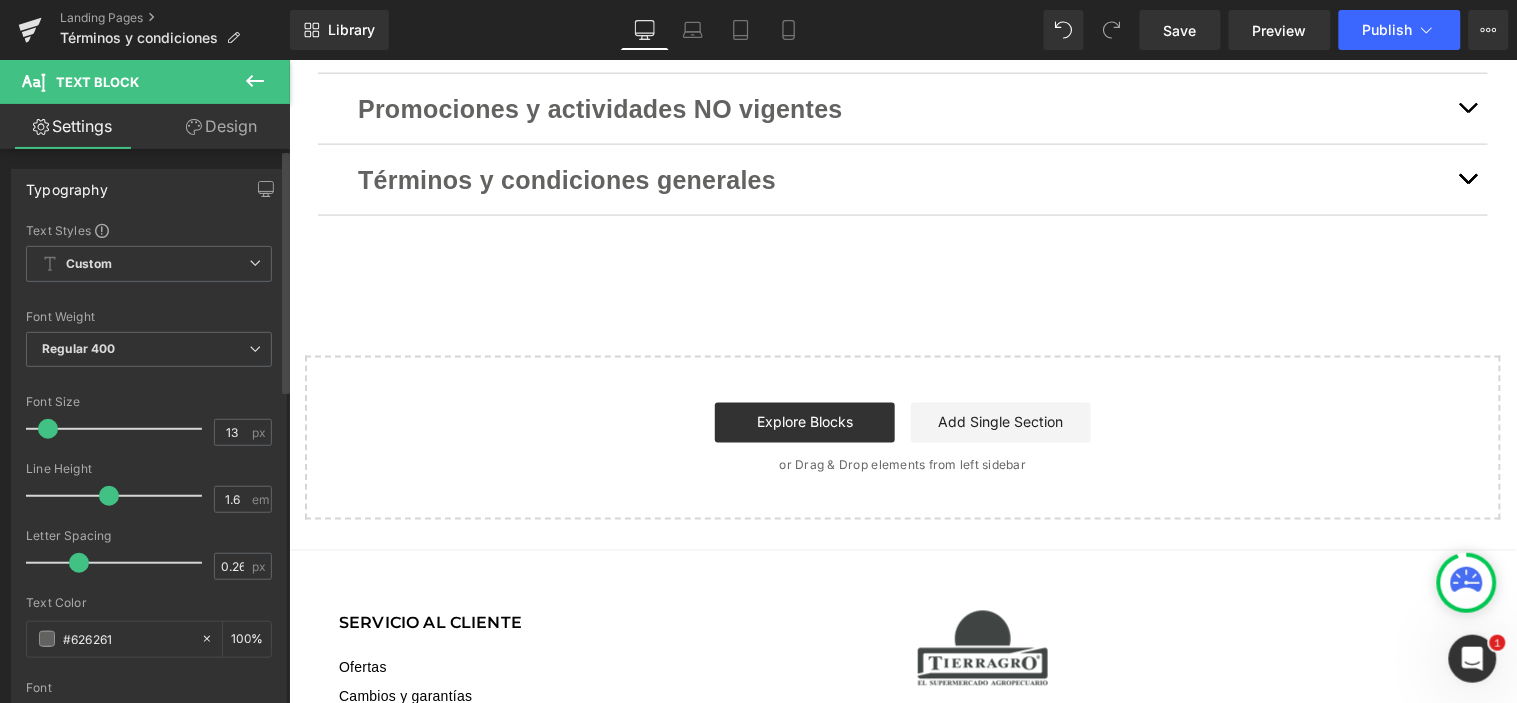 click at bounding box center [48, 429] 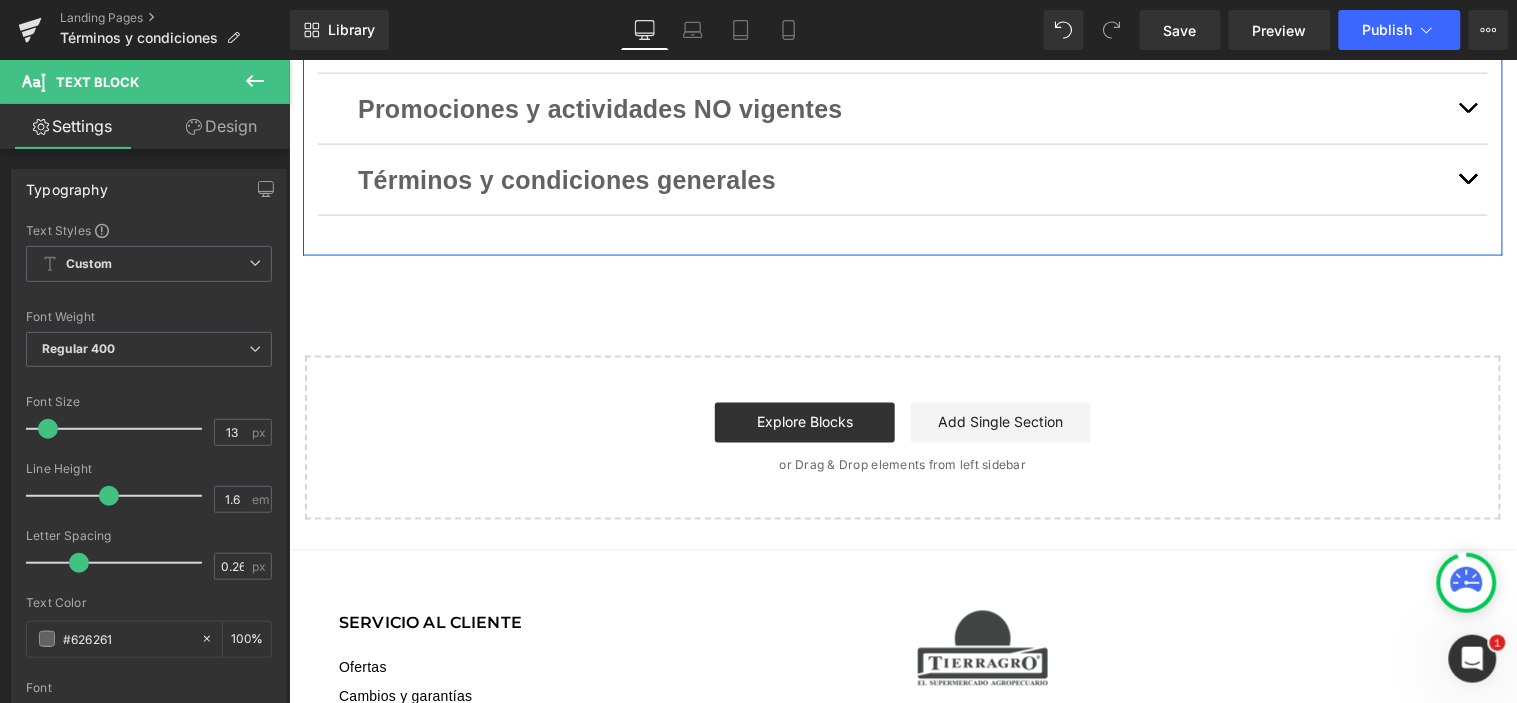 click on "El envío gratis aplica solo para entregas en el Área Metropolitana del [GEOGRAPHIC_DATA], exceptuando el municipio [PERSON_NAME][GEOGRAPHIC_DATA], por compras iguales o superiores a $195.000 y cuyo peso máximo sea hasta 30 kg" at bounding box center [902, -424] 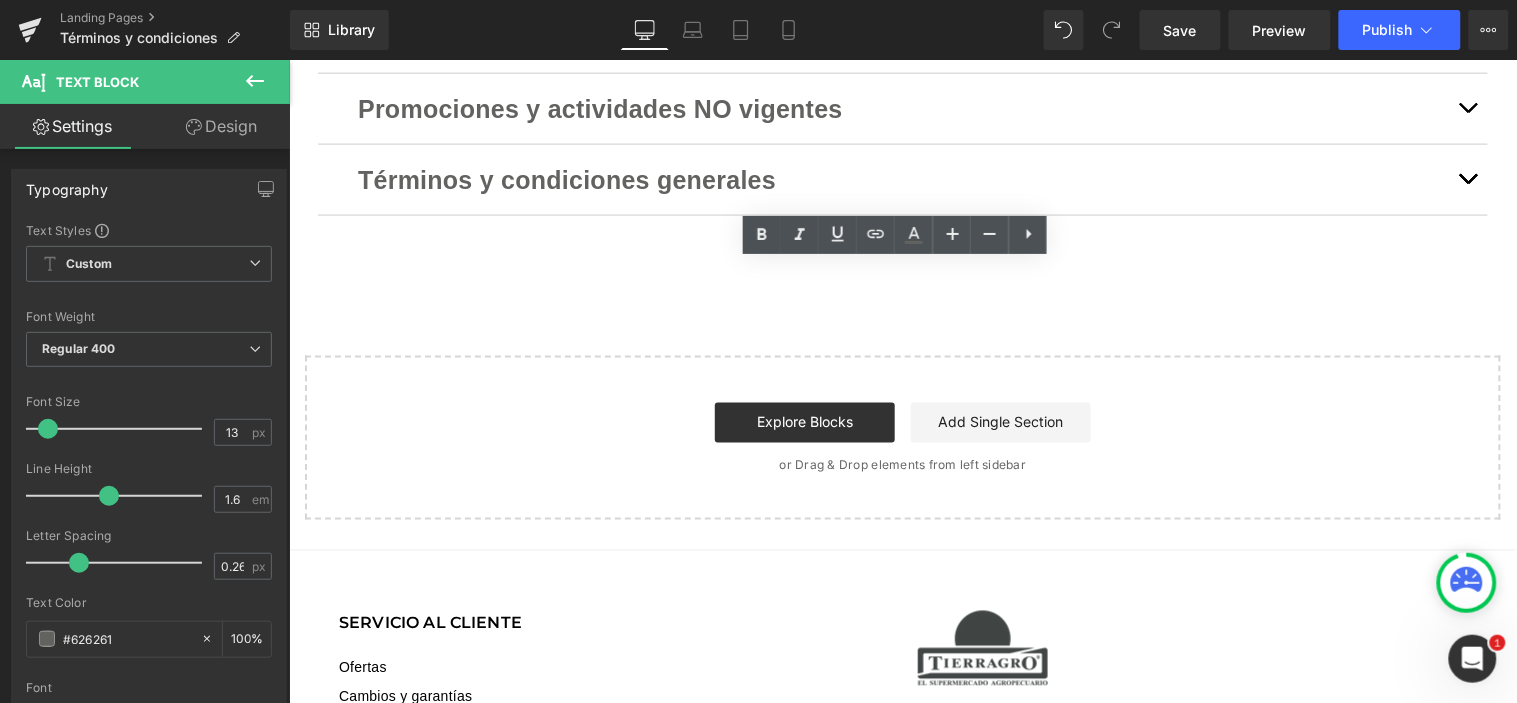 drag, startPoint x: 491, startPoint y: 281, endPoint x: 310, endPoint y: 257, distance: 182.58423 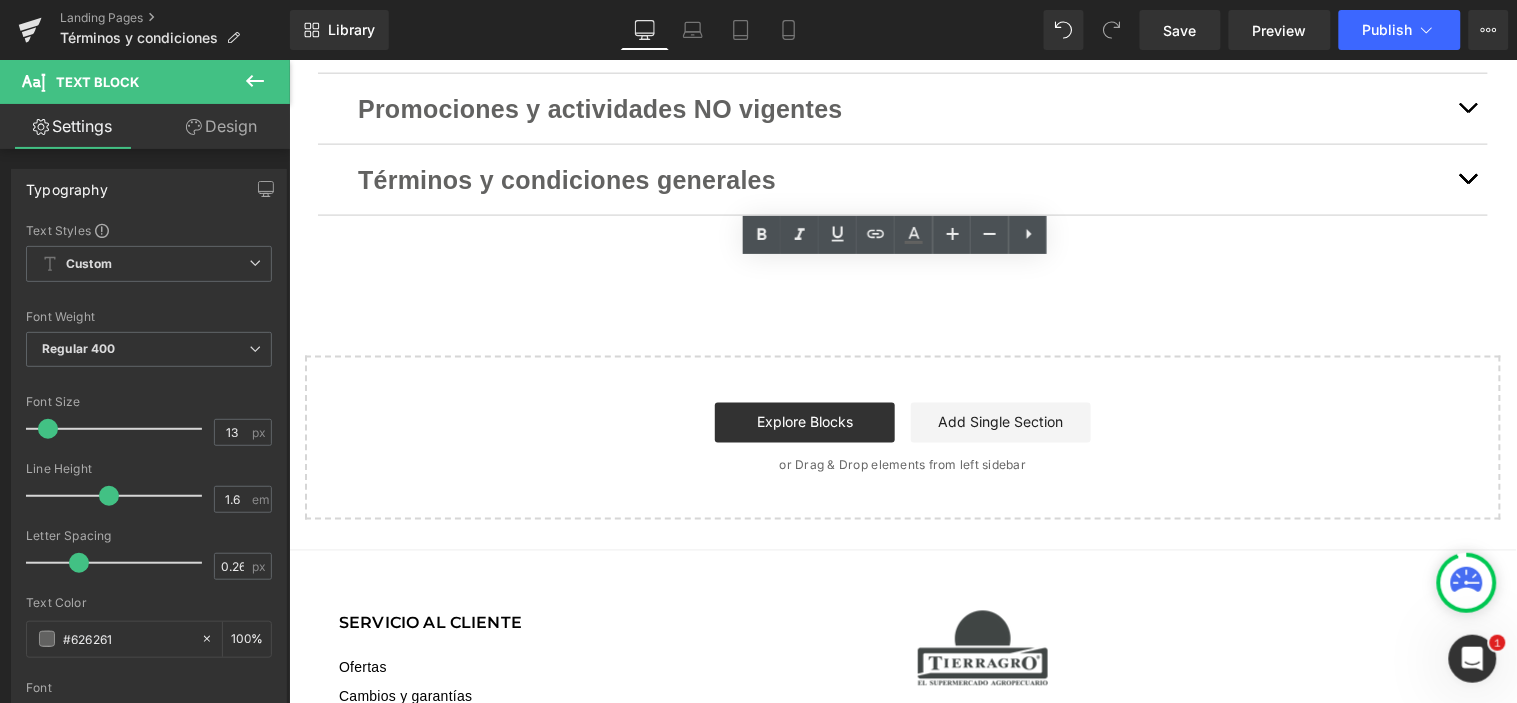 click on "Envío gratis
Text Block
El envío gratis aplica solo para entregas en el Área Metropolitana del [GEOGRAPHIC_DATA], exceptuando el municipio [PERSON_NAME][GEOGRAPHIC_DATA], por compras iguales o superiores a $195.000 y cuyo peso máximo sea hasta 30 kg
Text Block
Membresía Cuidado Total
Text Block
Vigente desde el [DATE][PERSON_NAME].
¿DÓNDE SE PUEDE COMPRAR LA MEMBRESÍA?
¿CUÁNTO VALE LA MEMBRESÍA TIERRAGRO?
[GEOGRAPHIC_DATA]:
COBERTURA:
BENEFICIOS DE LA MEMBRESÍA CUIDADO TOTAL" at bounding box center (902, -241) 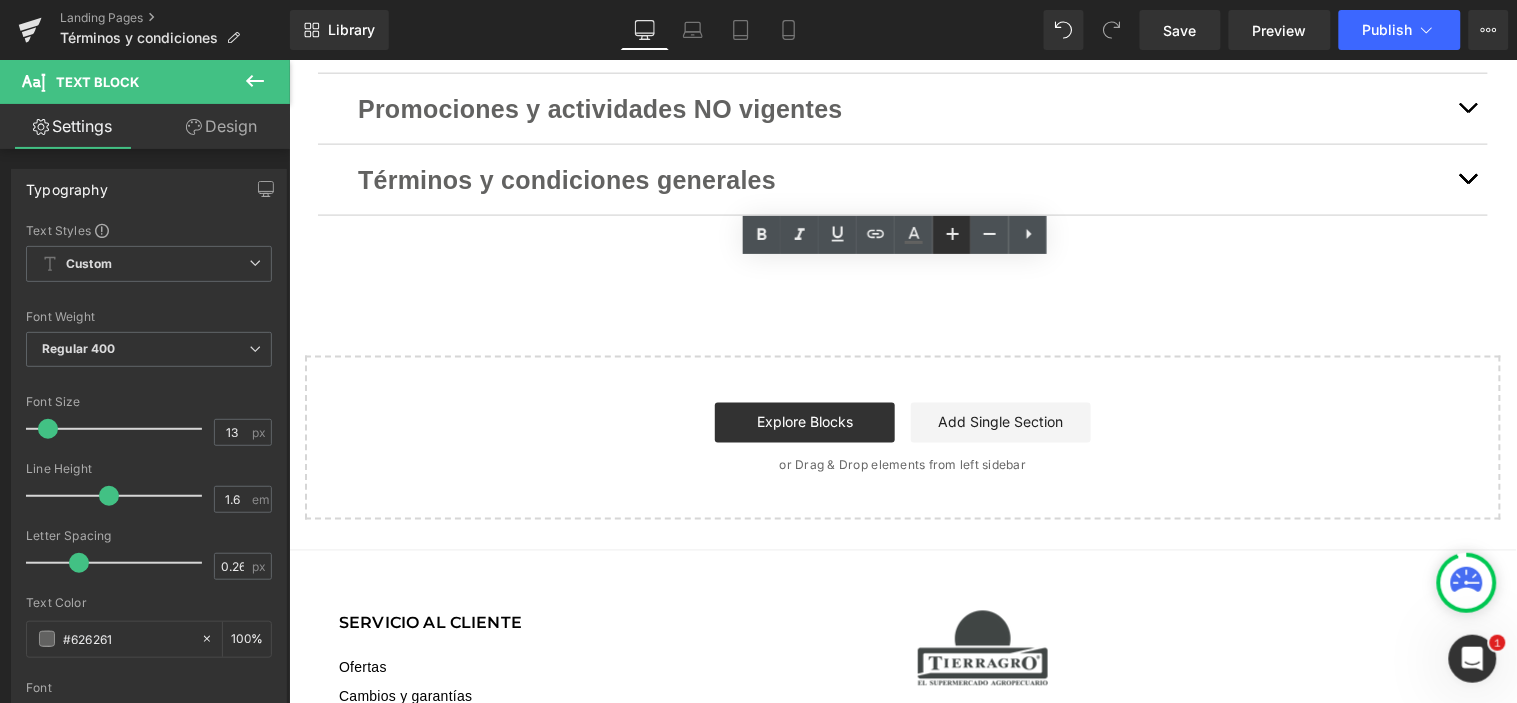 click 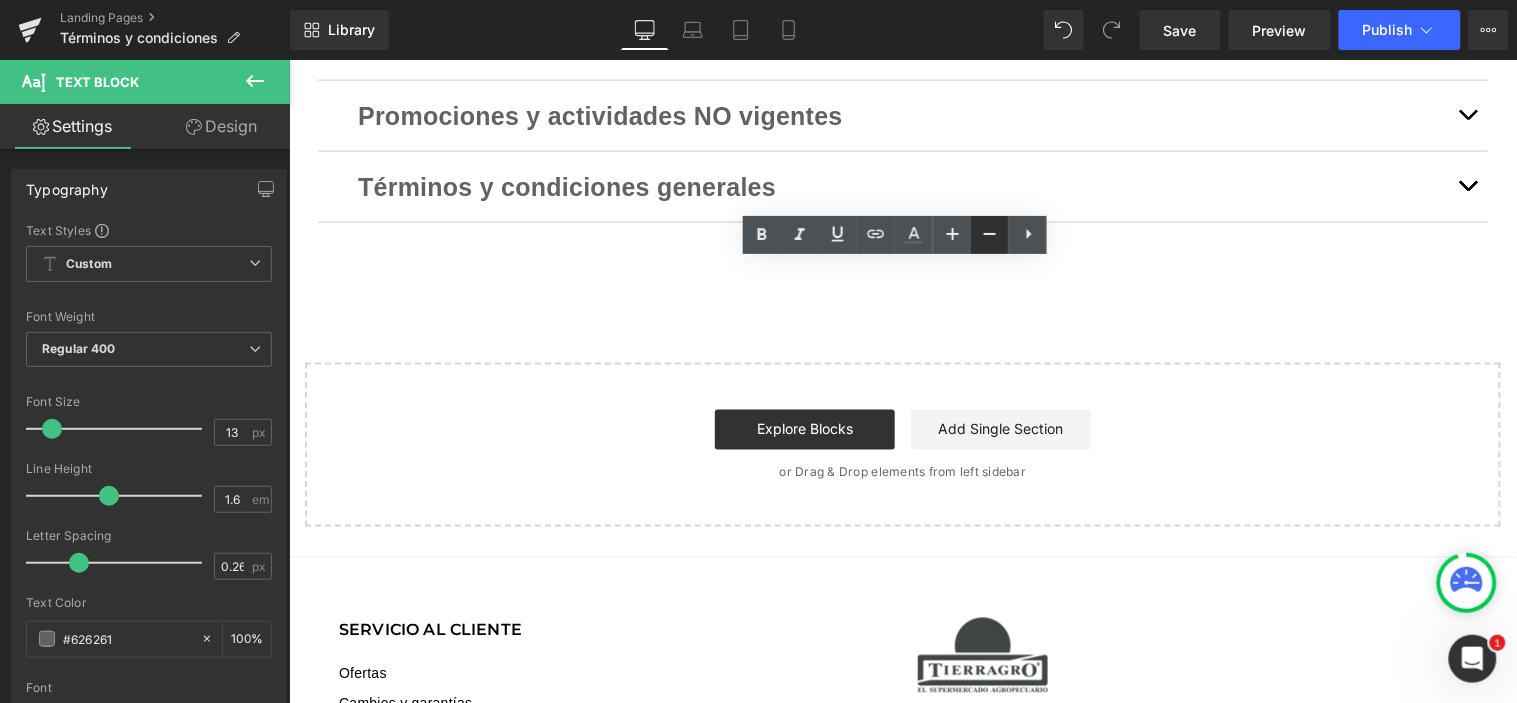 click 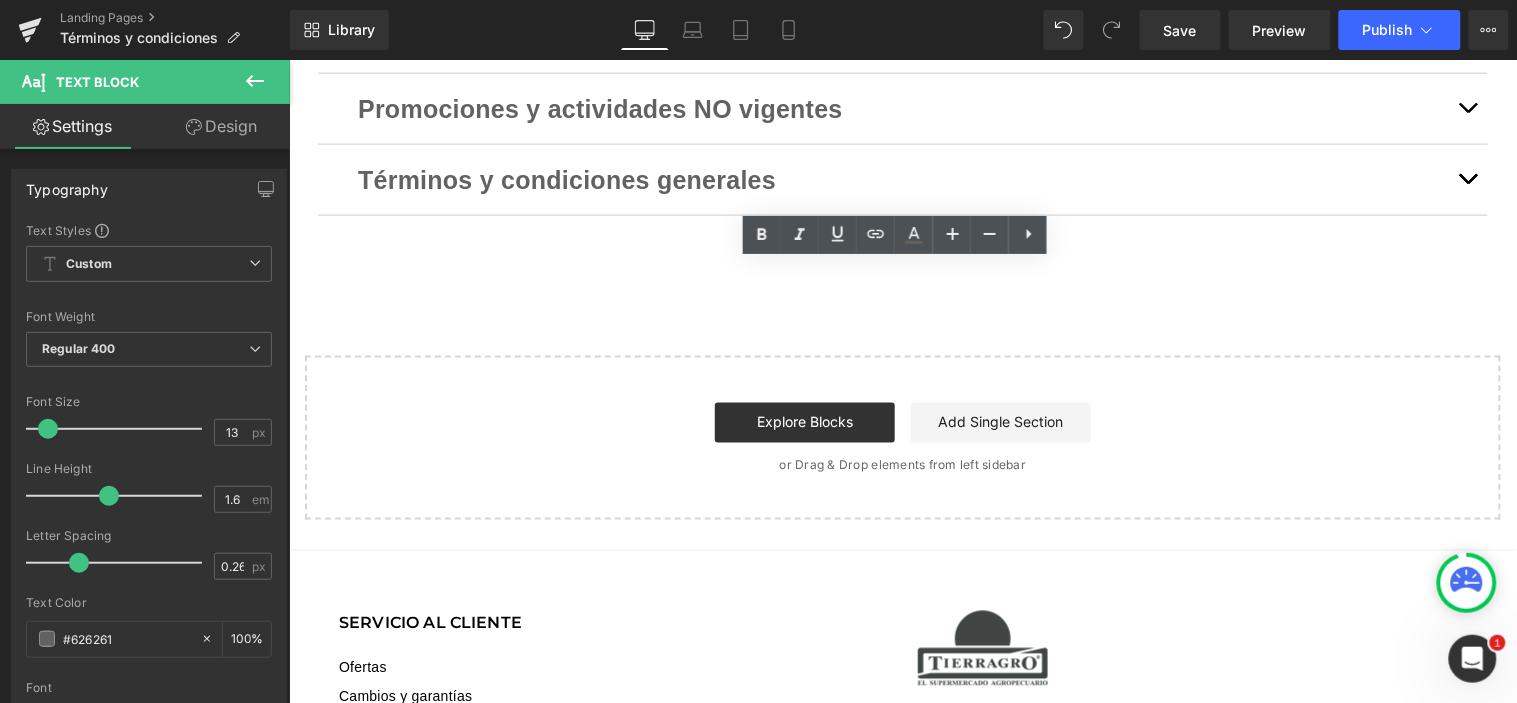 click on "Promociones y actividades vigentes 2025" at bounding box center [608, -592] 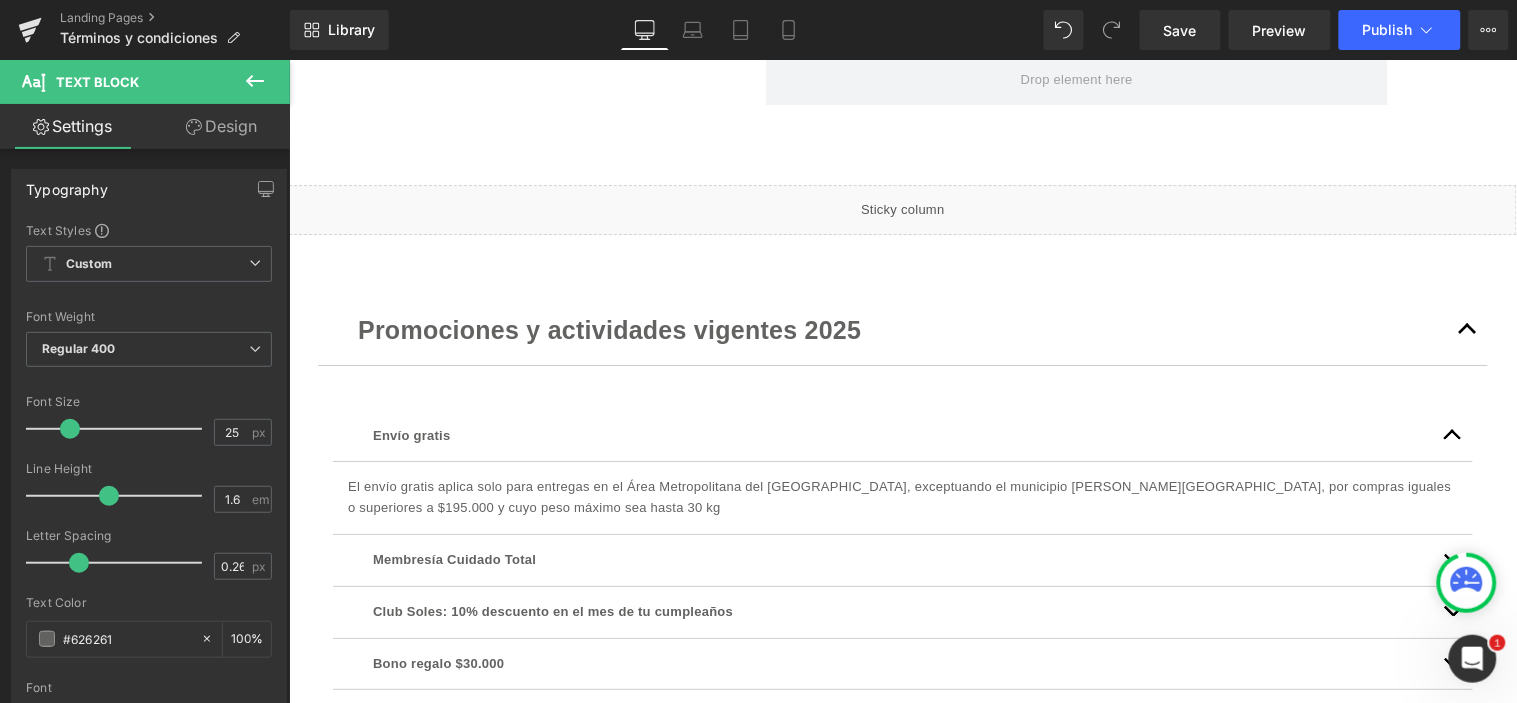 scroll, scrollTop: 25150, scrollLeft: 0, axis: vertical 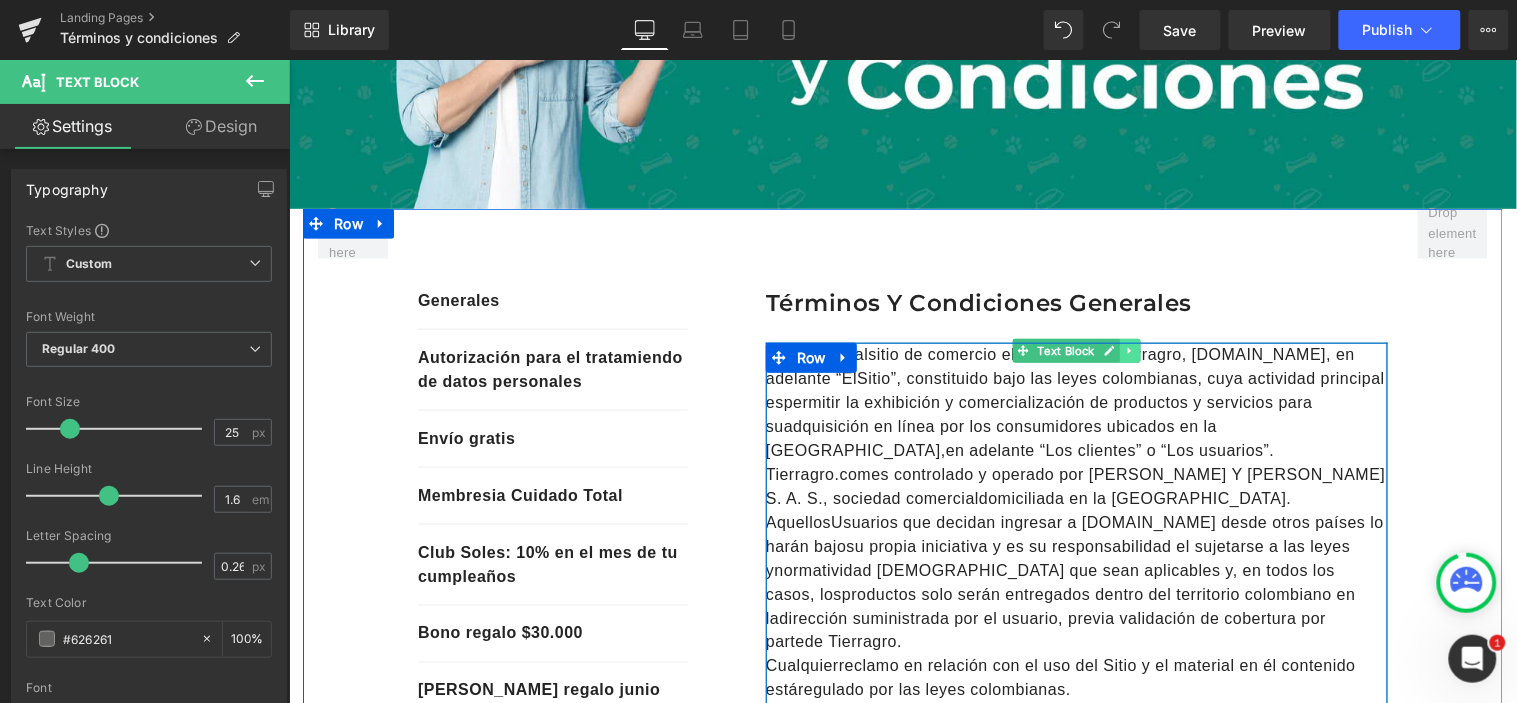 click 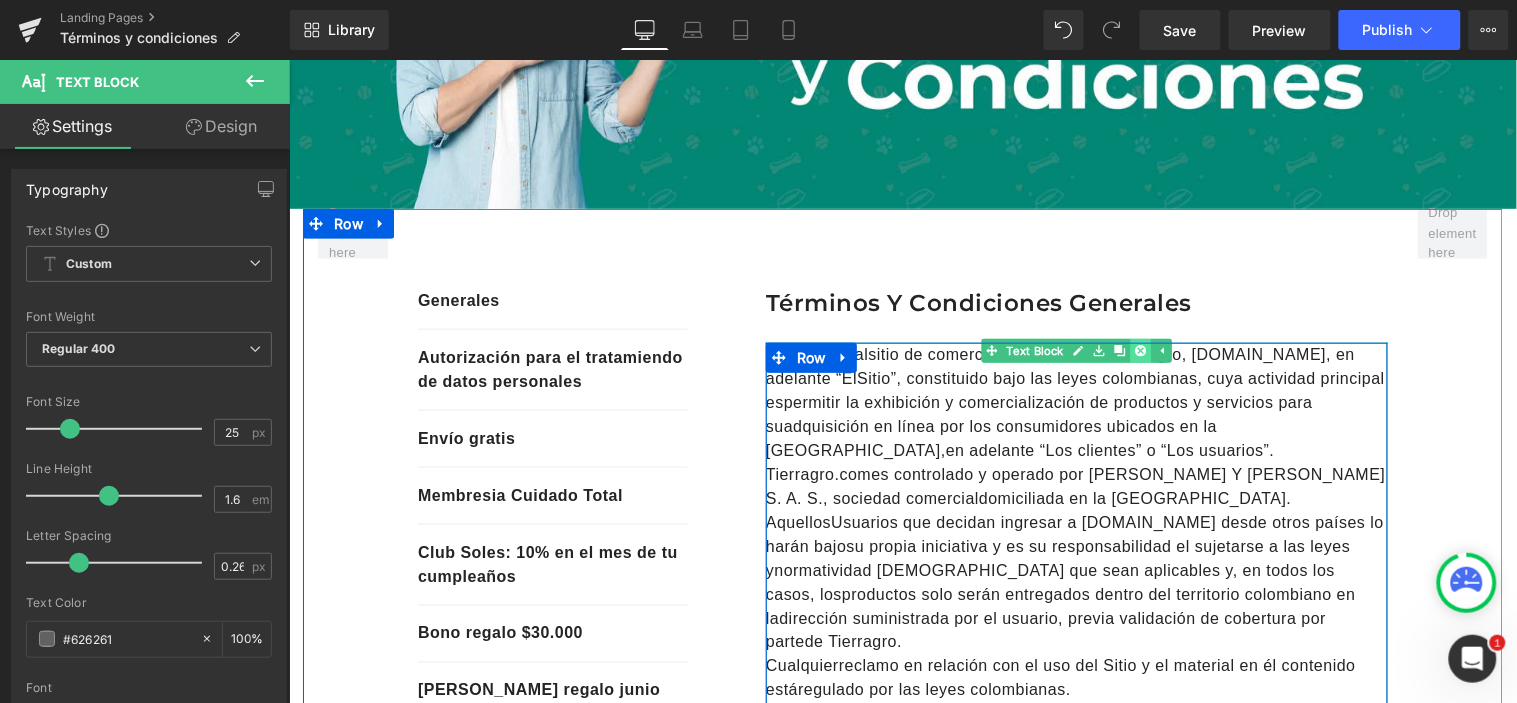 click 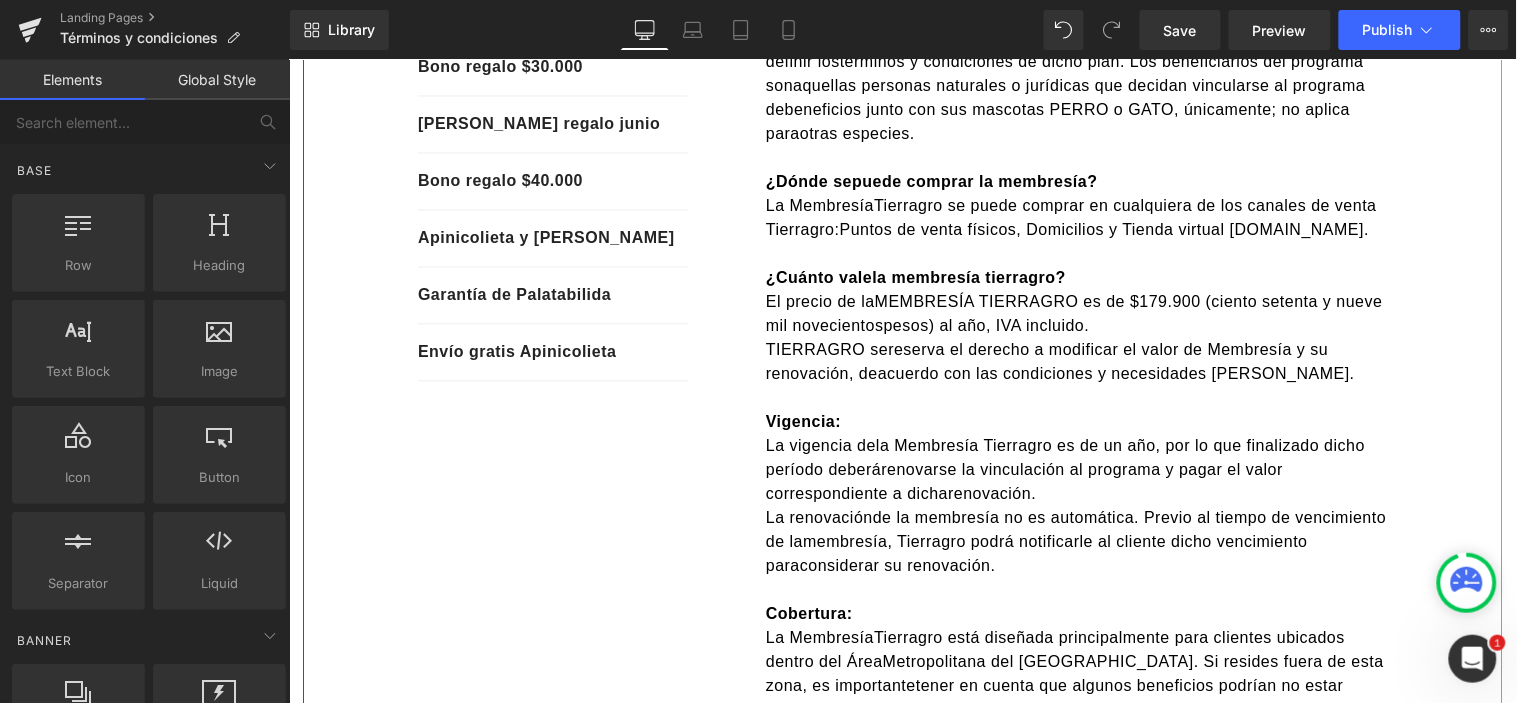 scroll, scrollTop: 1404, scrollLeft: 0, axis: vertical 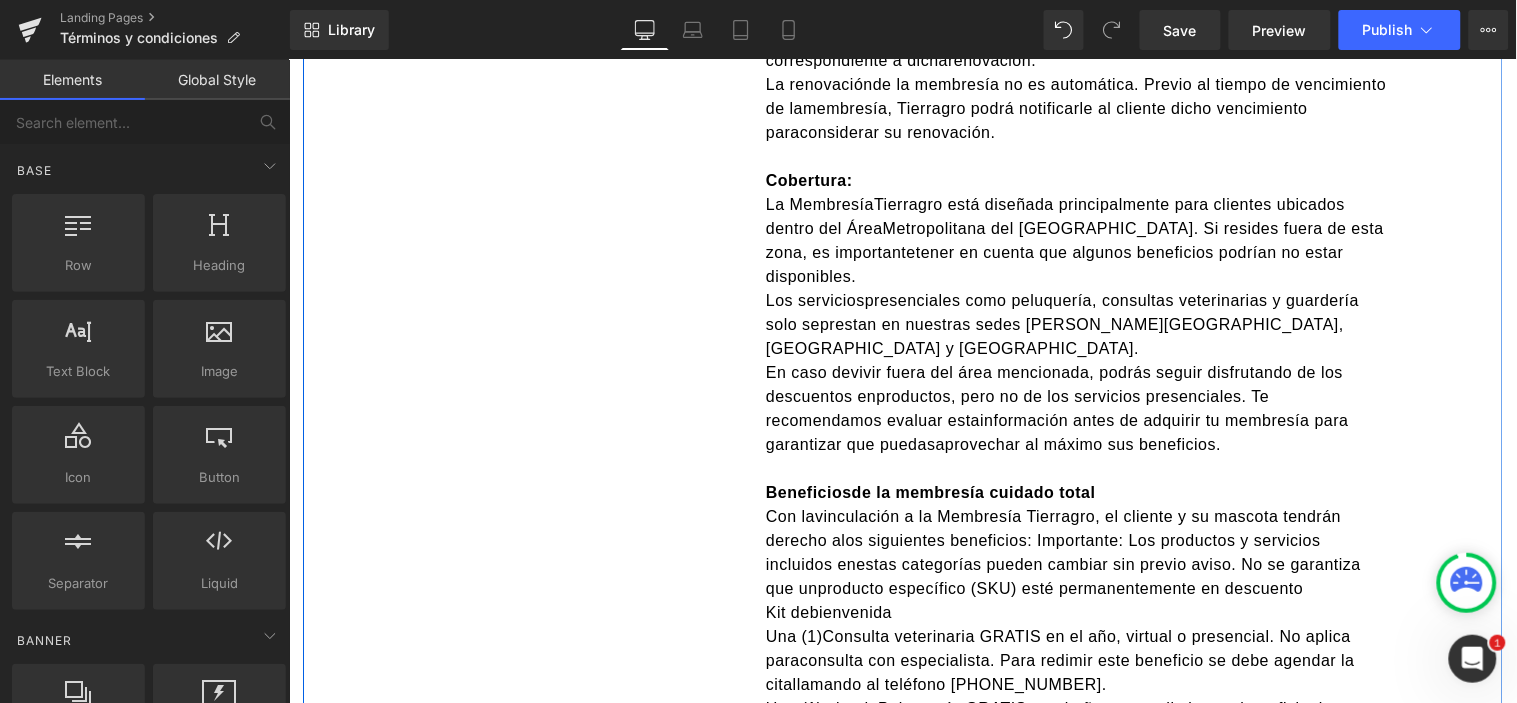 click on "Los serviciospresenciales como peluquería, consultas veterinarias y guardería solo seprestan en nuestras sedes [PERSON_NAME][GEOGRAPHIC_DATA], [GEOGRAPHIC_DATA] y [GEOGRAPHIC_DATA]." at bounding box center (1061, 323) 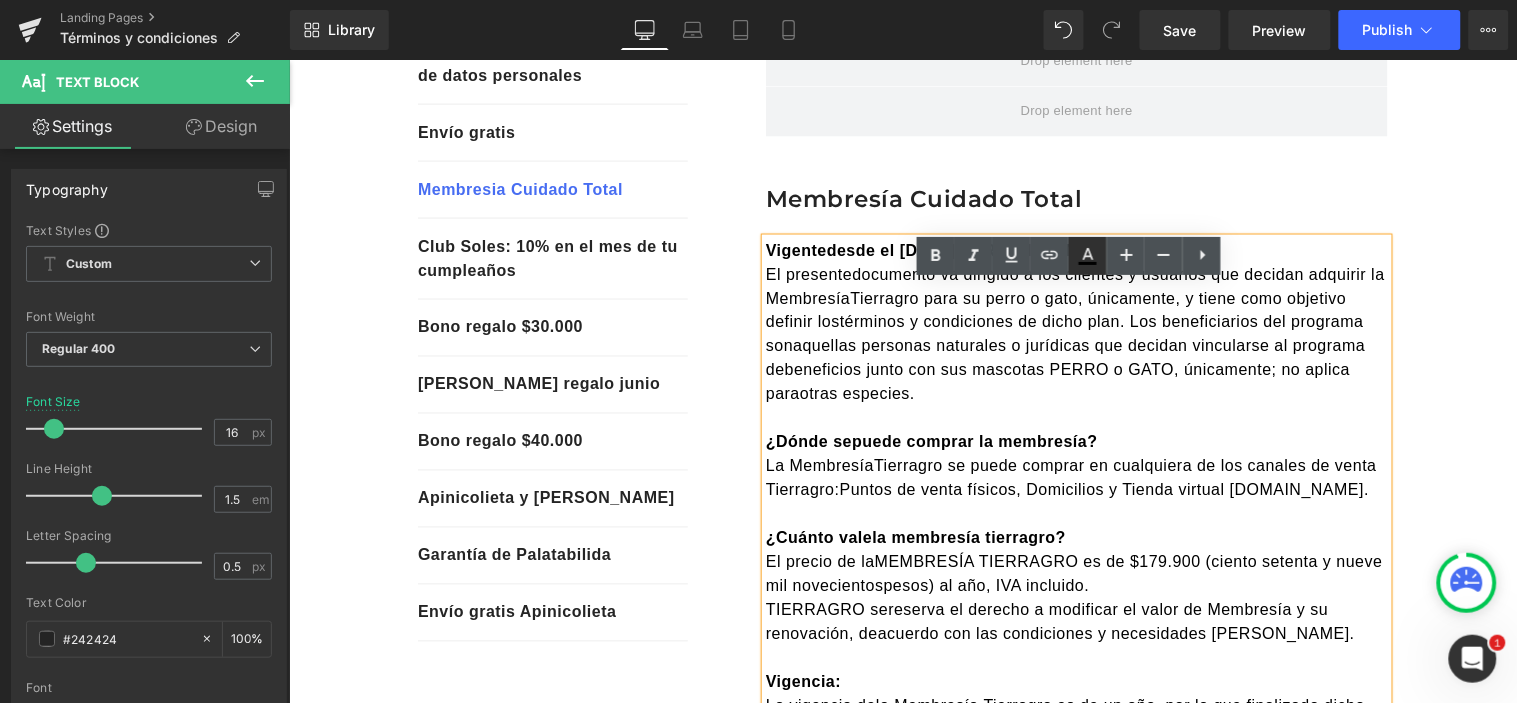 scroll, scrollTop: 515, scrollLeft: 0, axis: vertical 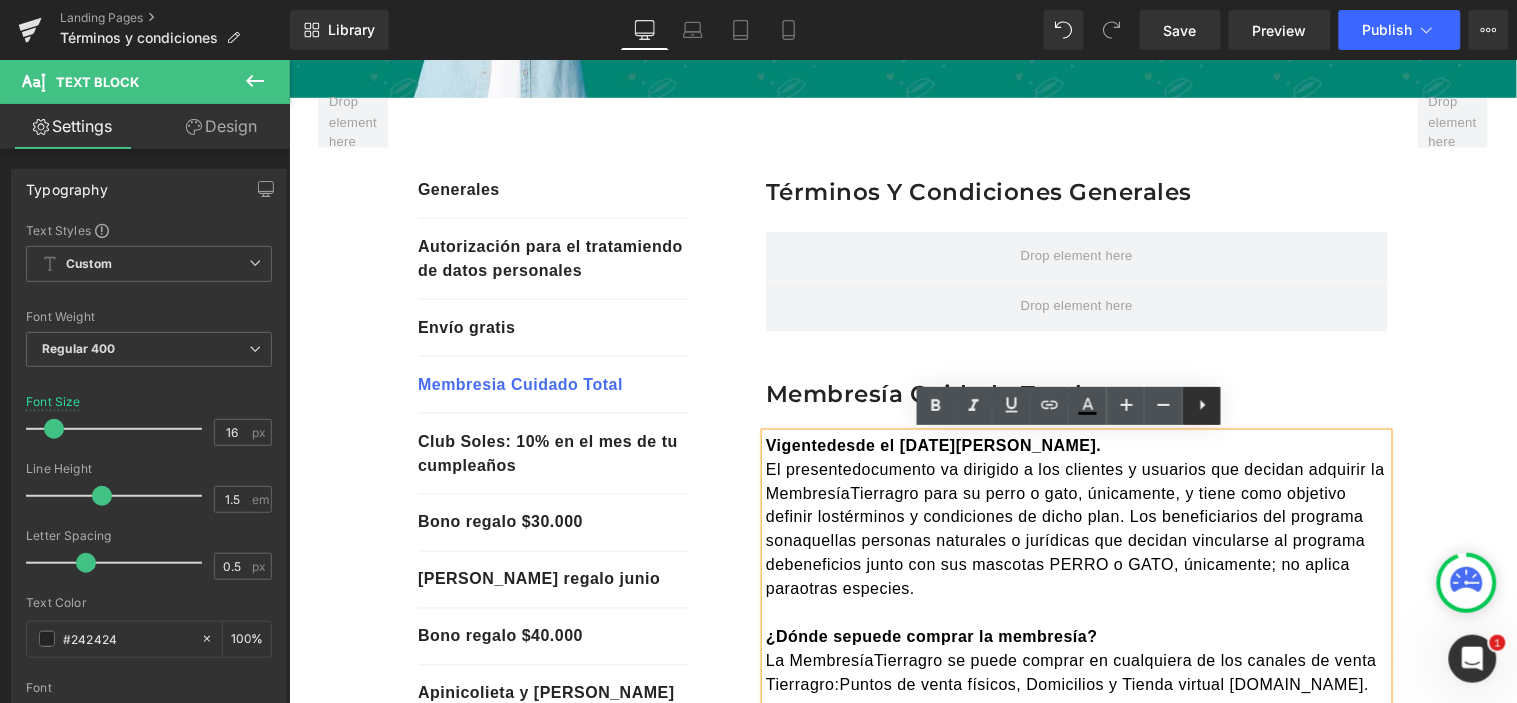 click 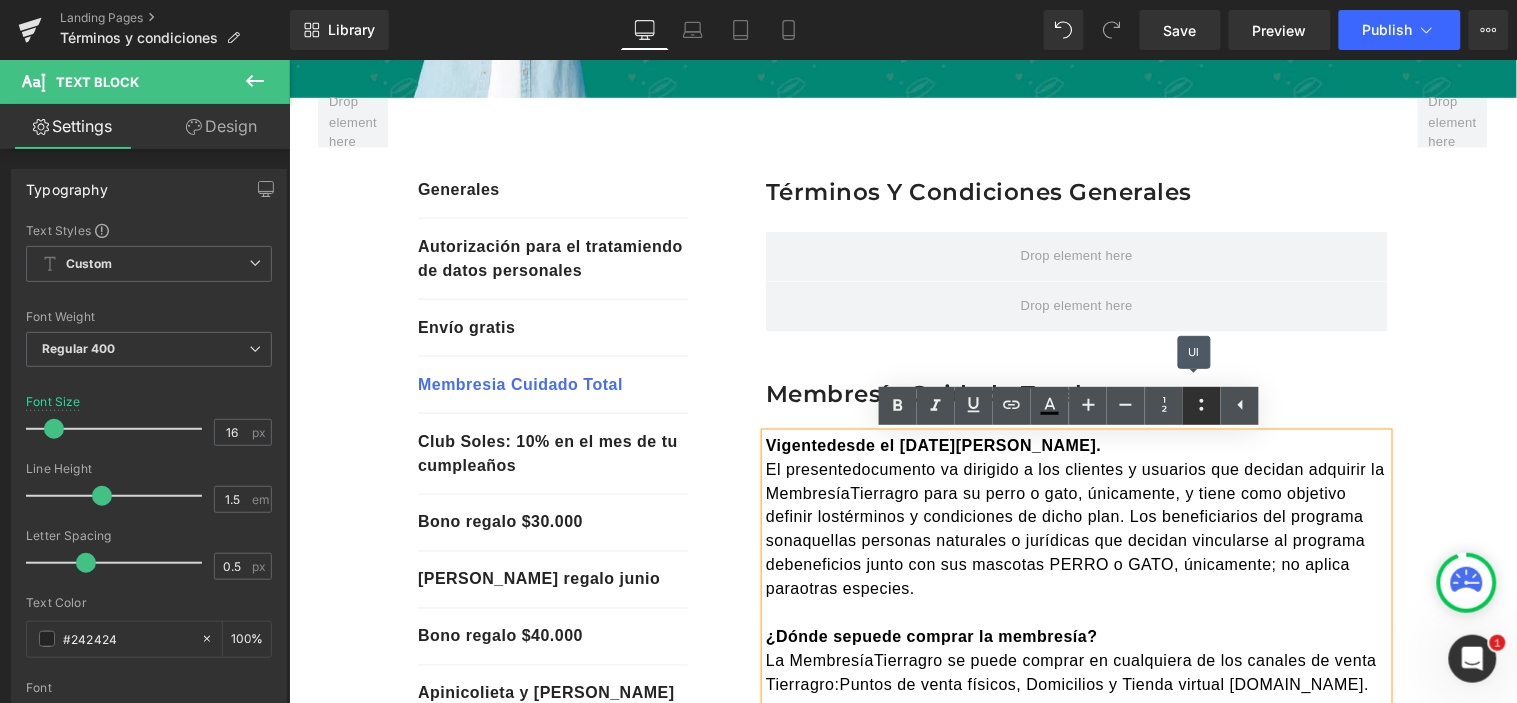 click 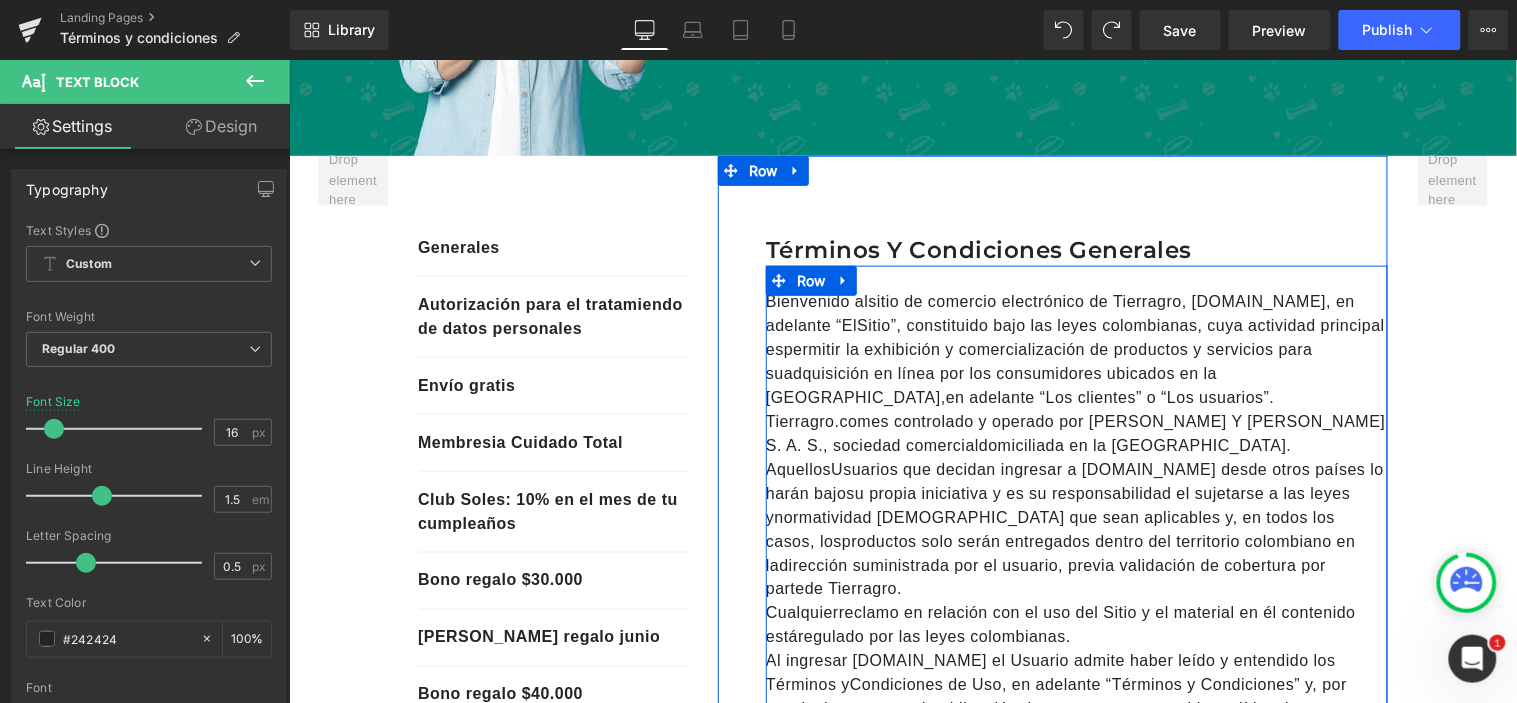 scroll, scrollTop: 404, scrollLeft: 0, axis: vertical 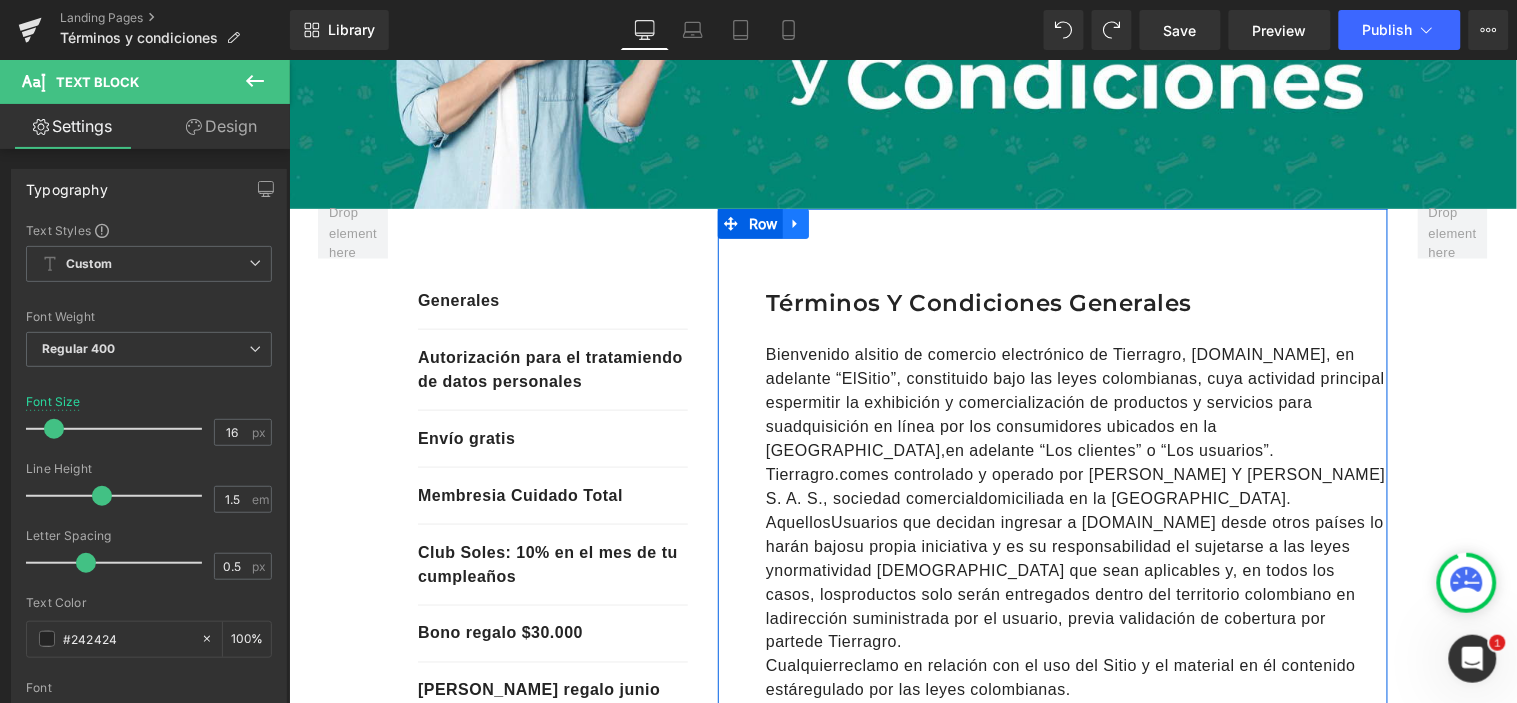 click 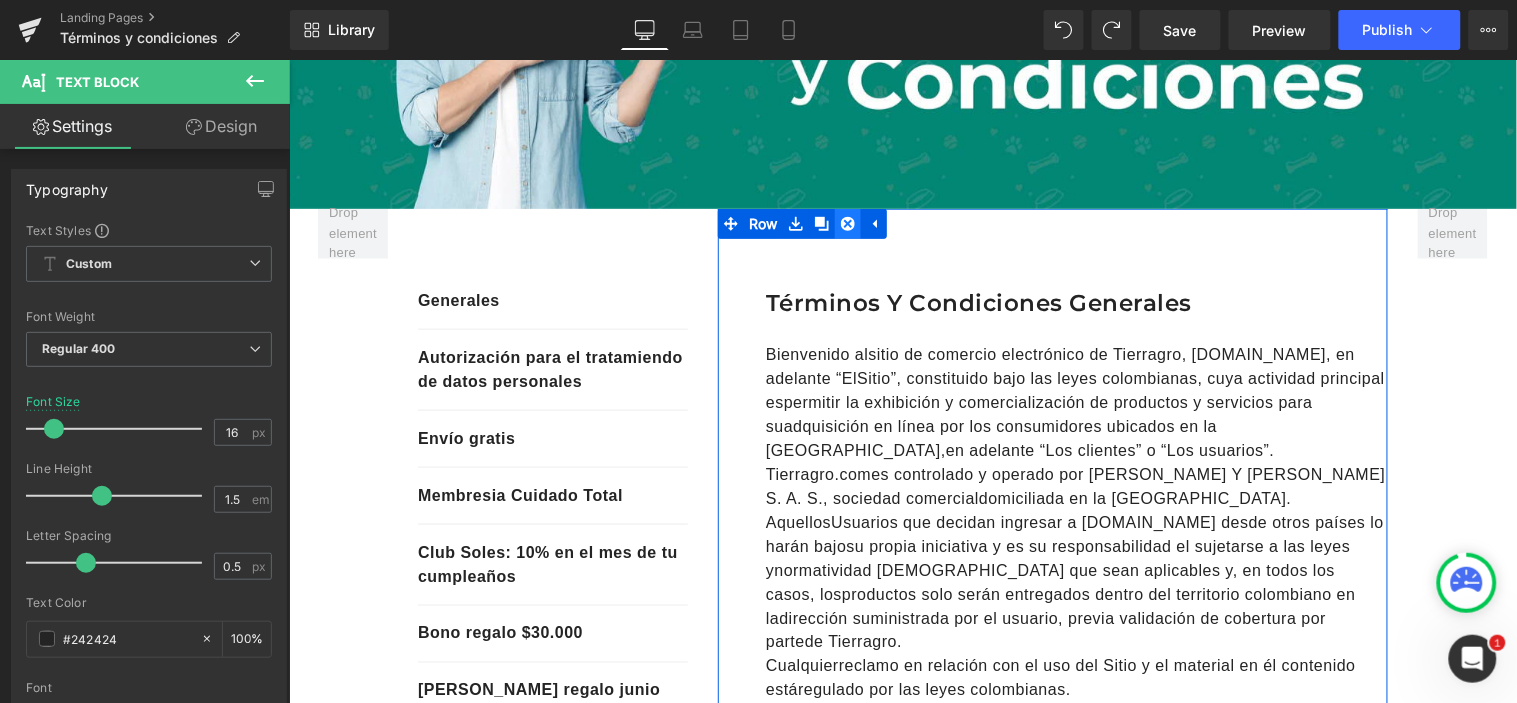 click 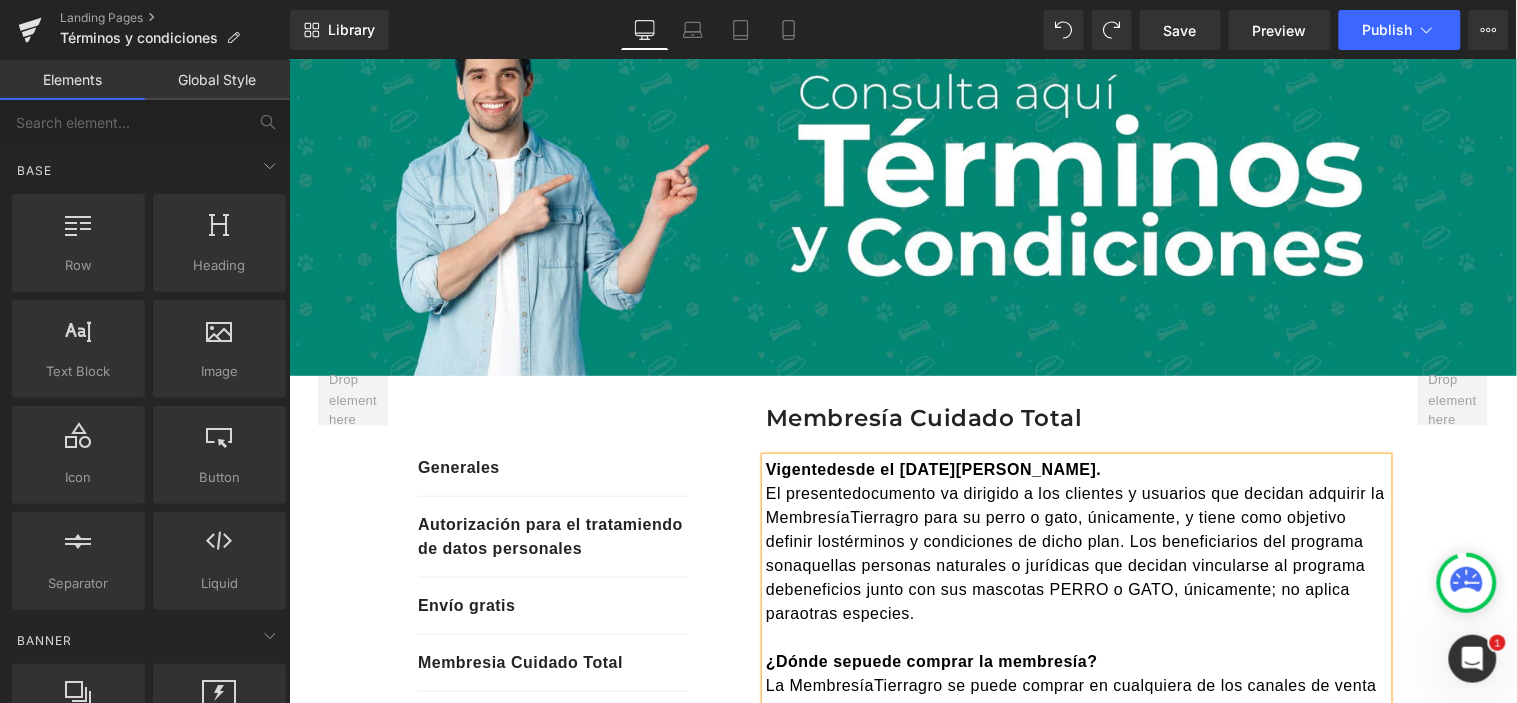 scroll, scrollTop: 444, scrollLeft: 0, axis: vertical 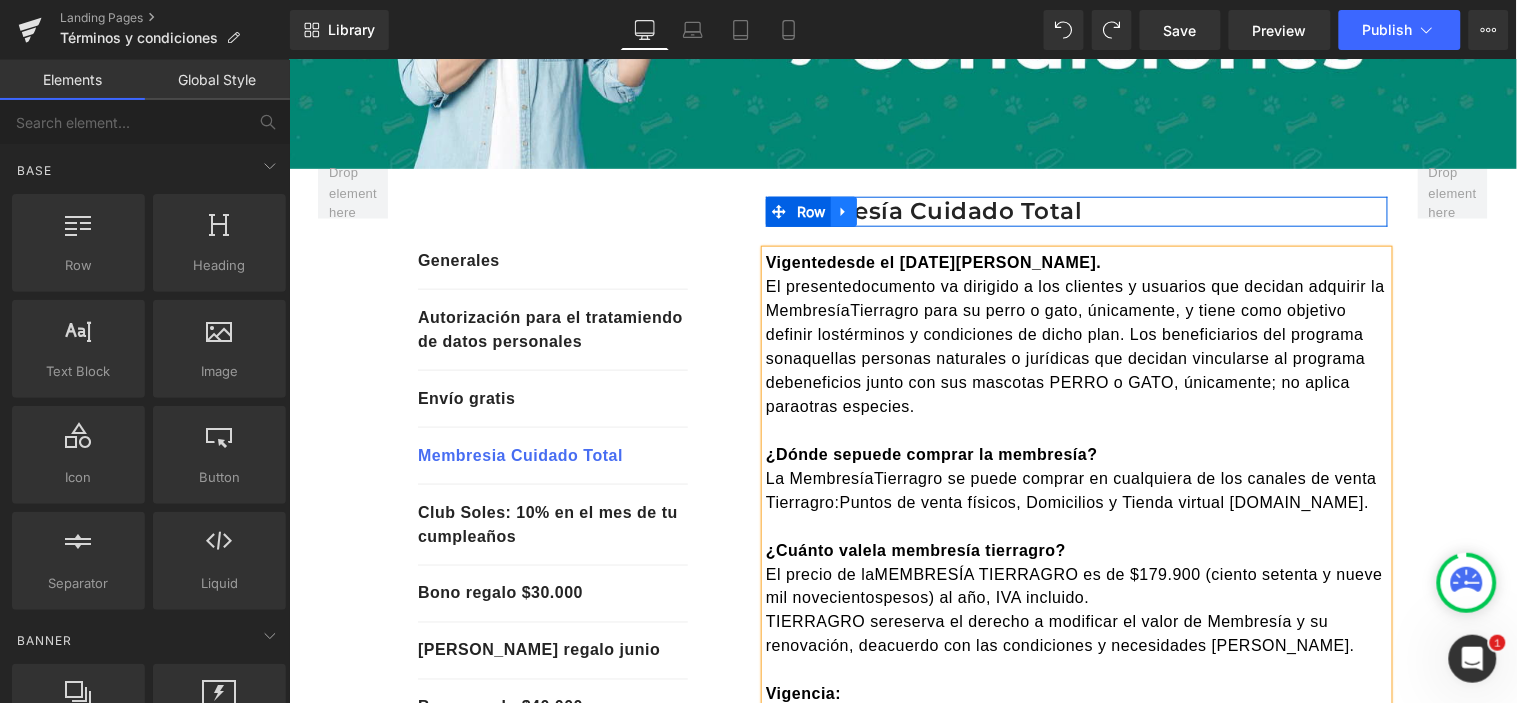 click 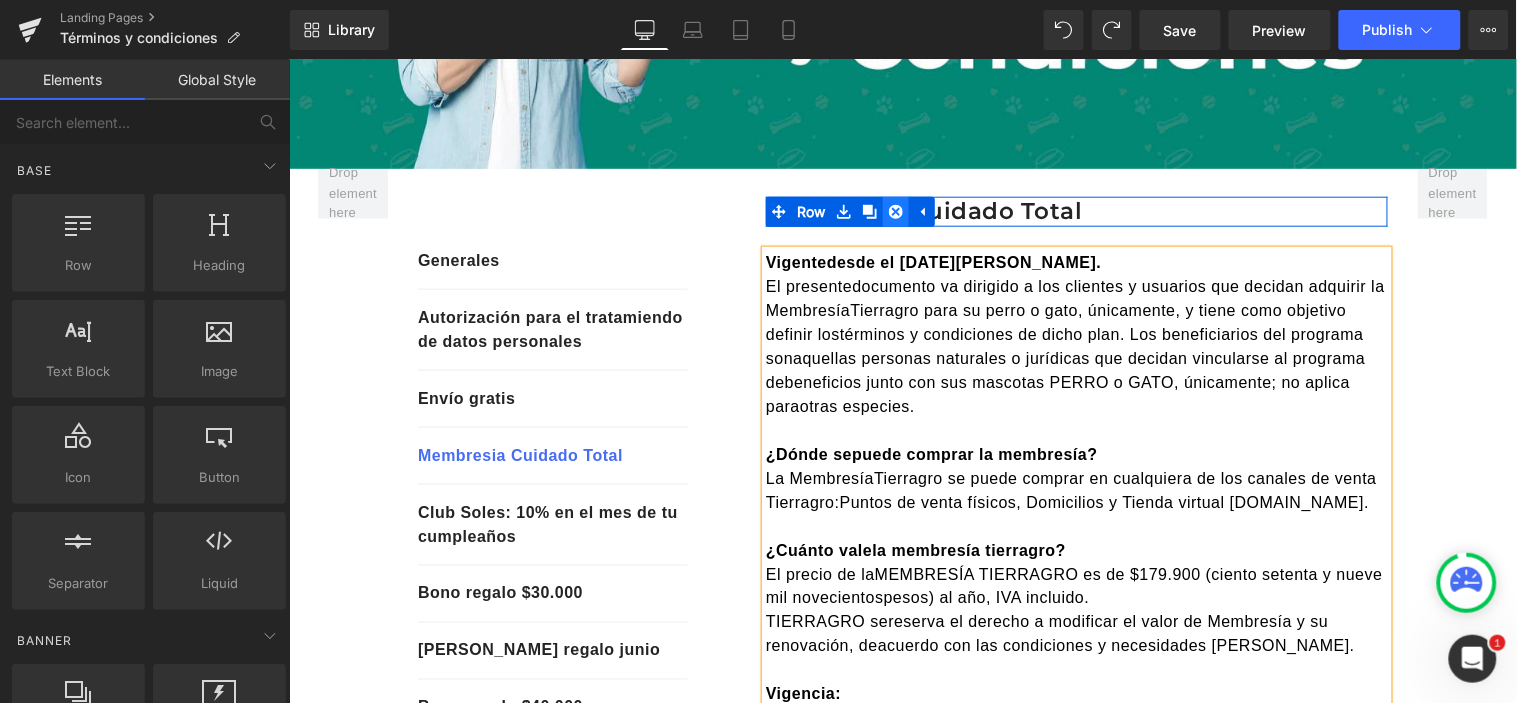 click 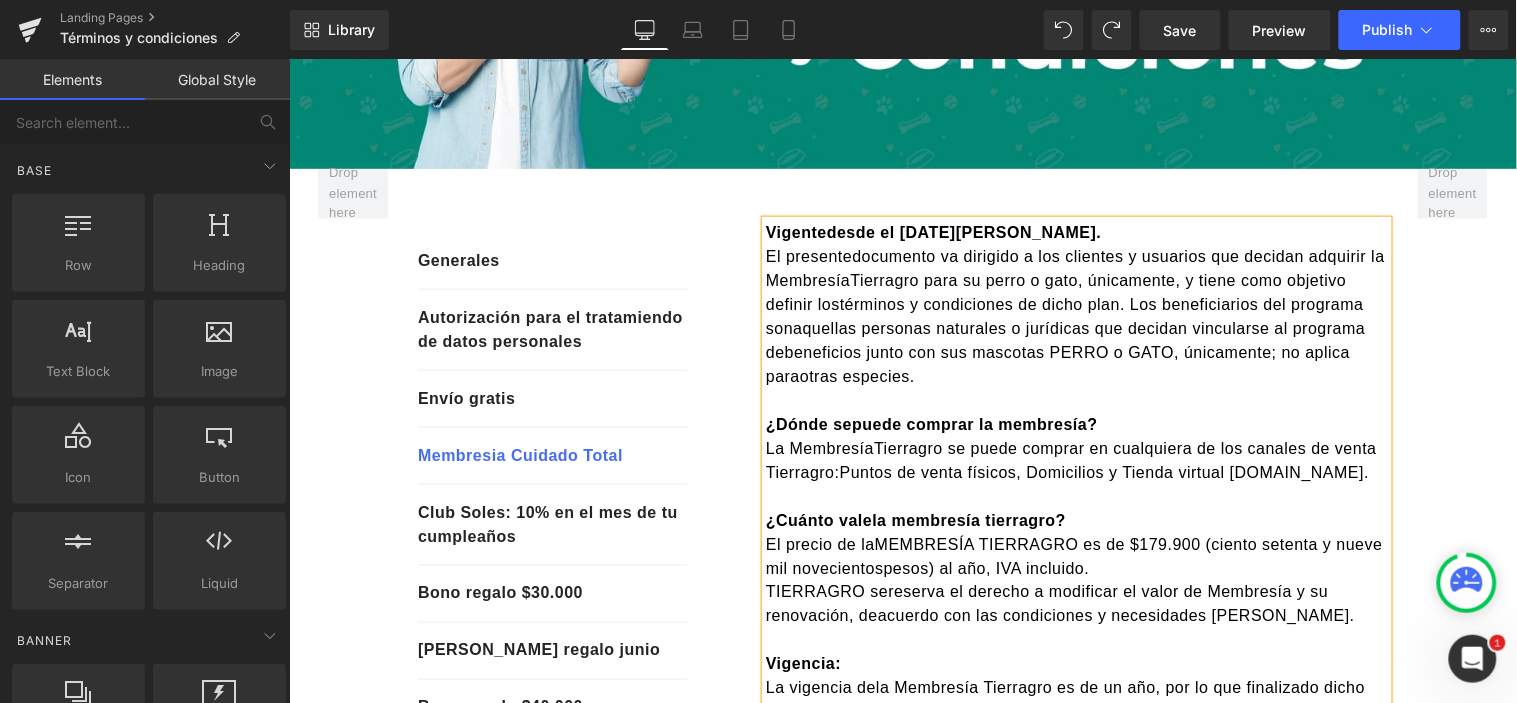 click on "Vigentedesde el [DATE][PERSON_NAME]. El presentedocumento va dirigido a los clientes y usuarios que decidan adquirir la MembresíaTierragro para su perro o gato, únicamente, y tiene como objetivo definir lostérminos y condiciones de dicho plan. Los beneficiarios del programa sonaquellas personas naturales o jurídicas que decidan vincularse al programa debeneficios junto con sus mascotas PERRO o GATO, únicamente; no aplica paraotras especies. ¿Dónde sepuede comprar la membresía? La MembresíaTierragro se puede comprar en cualquiera de los canales de venta Tierragro:Puntos de venta físicos, Domicilios y Tienda virtual [DOMAIN_NAME]. ¿Cuánto valela membresía tierragro? El precio de laMEMBRESÍA TIERRAGRO es de $179.900 (ciento setenta y nueve mil novecientospesos) al año, IVA incluido. TIERRAGRO sereserva el derecho a modificar el valor de Membresía y su renovación, deacuerdo con las condiciones y necesidades [PERSON_NAME]. Vigencia: Cobertura: Beneficiosde la membresía cuidado total 5% en snacks" at bounding box center [1052, 5057] 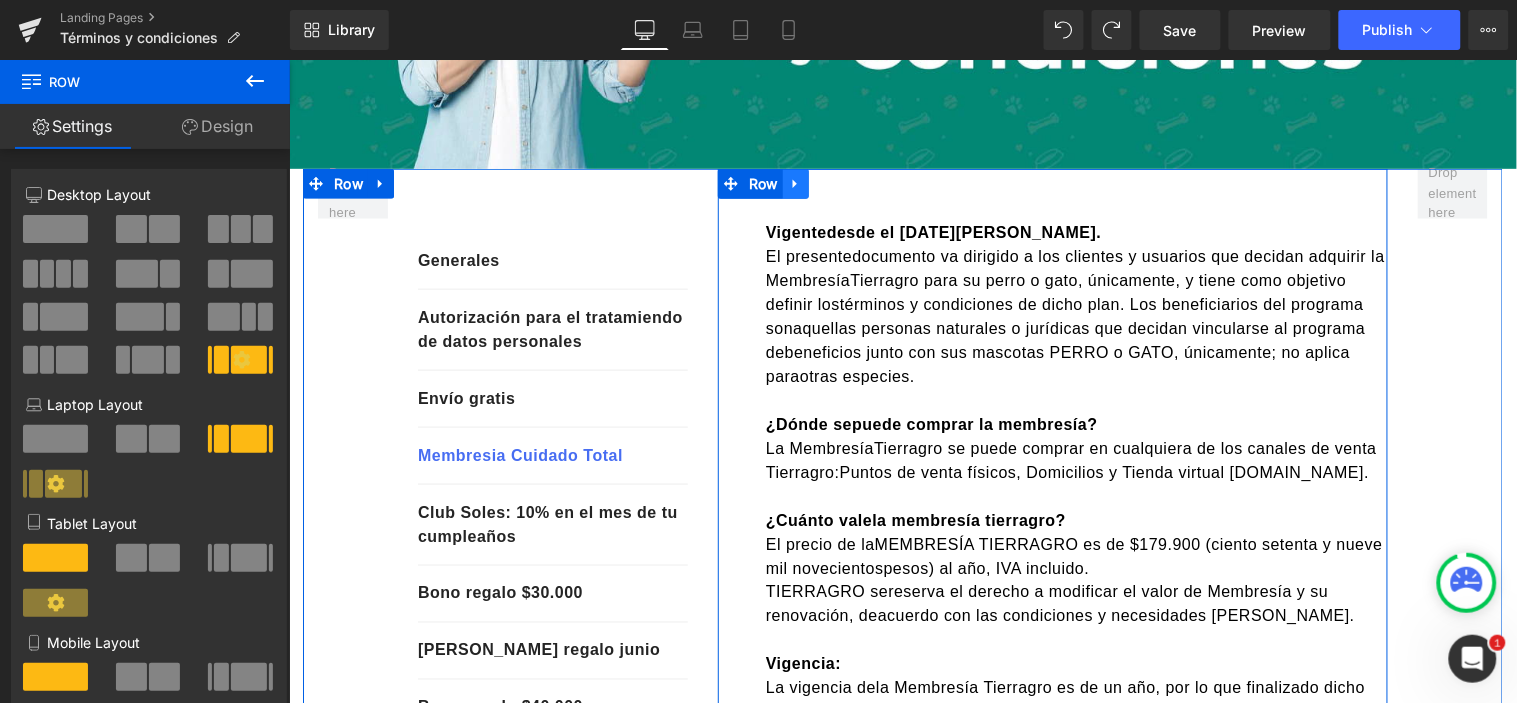 click 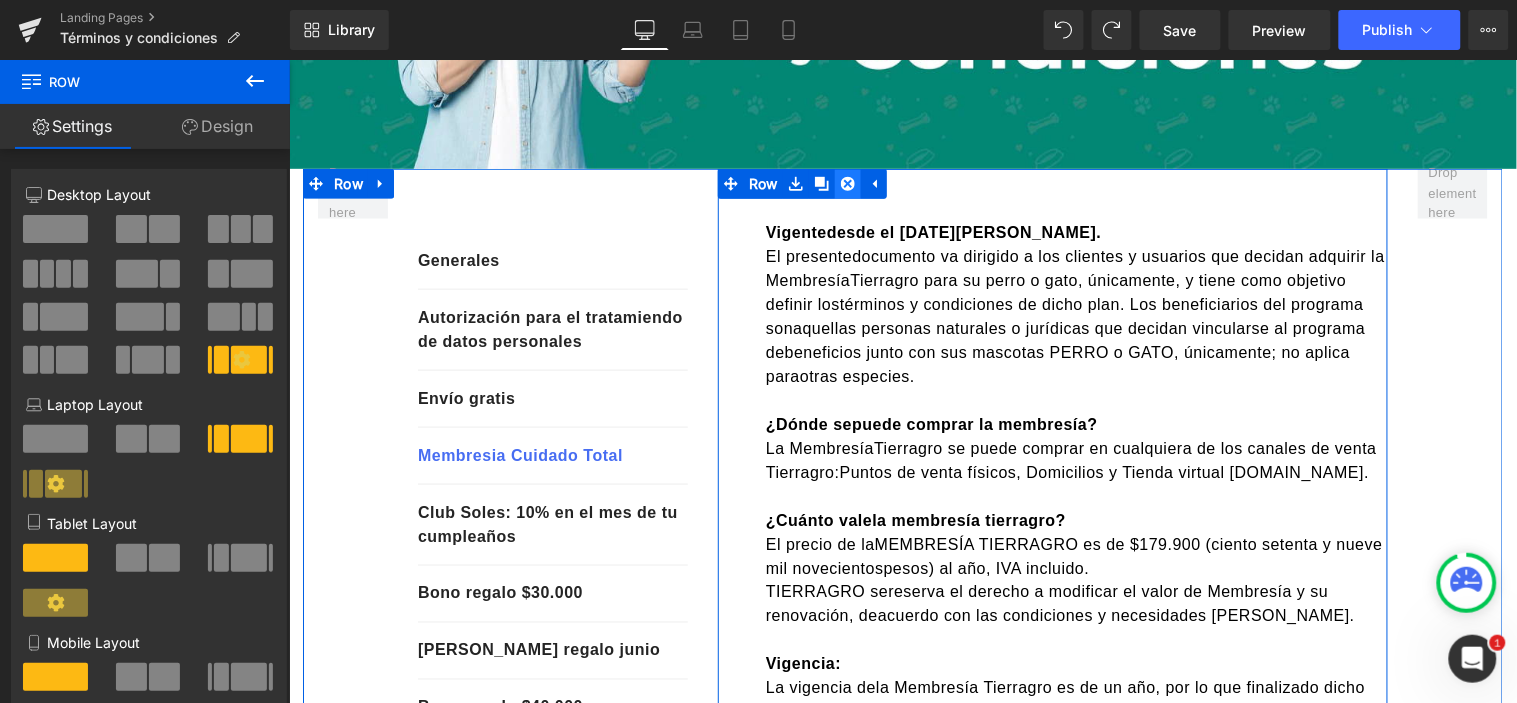 click 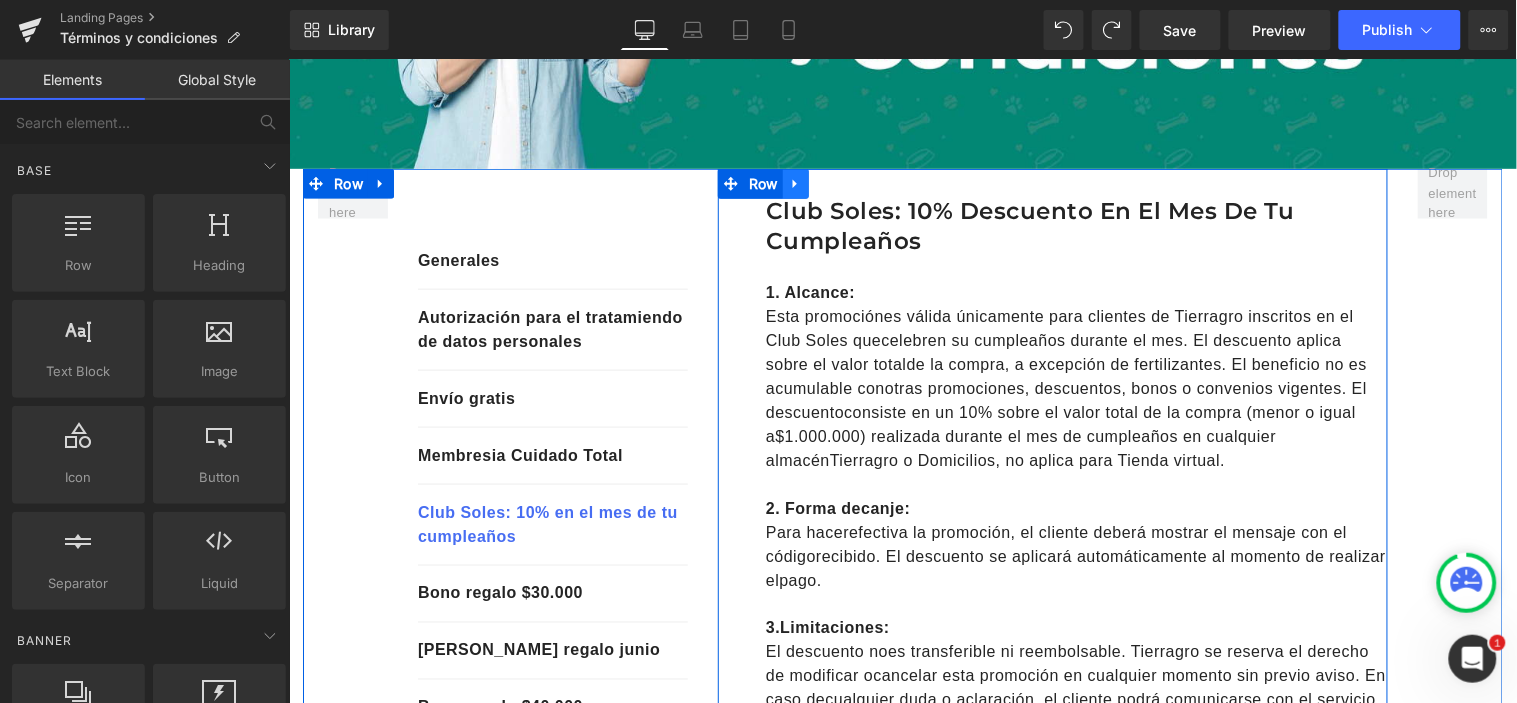 click 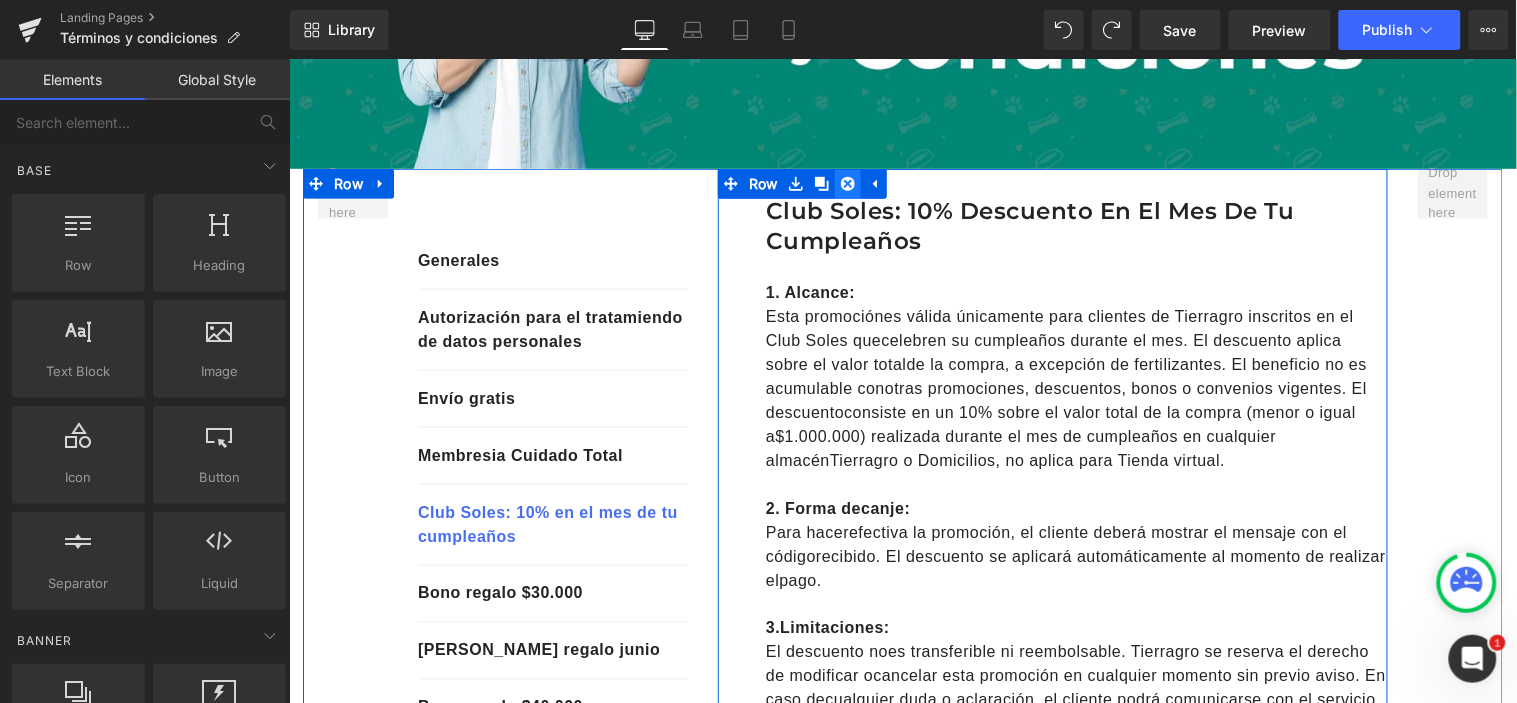click 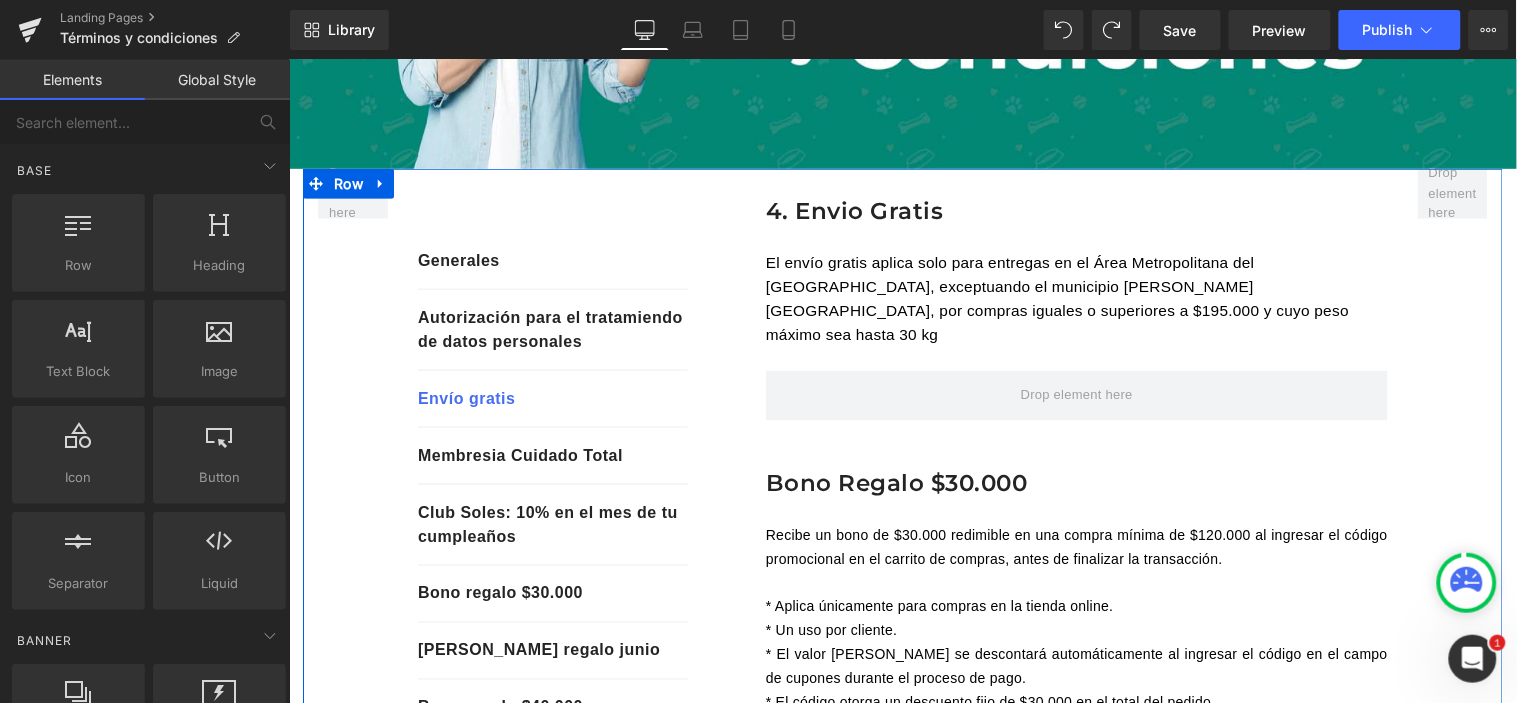 click on "4. Envio gratis Heading         Row         El envío gratis aplica solo para entregas en el Área Metropolitana del [GEOGRAPHIC_DATA], exceptuando el municipio [PERSON_NAME][GEOGRAPHIC_DATA], por compras iguales o superiores a $195.000 y cuyo peso máximo sea hasta 30 kg Text Block         Row         Row         Row         Row       48px   [PERSON_NAME] regalo $30.000 Heading         Row         Recibe un bono de $30.000 redimible en una compra mínima de $120.000 al ingresar el código promocional en el carrito de compras, antes de finalizar la transacción. * Aplica únicamente para compras en la tienda online. * Un uso por cliente. * El valor [PERSON_NAME] se descontará automáticamente al ingresar el código en el campo de cupones durante el proceso de pago. * El código otorga un descuento fijo de $30.000 en el total del pedido. Se requiere una compra mínima de $120.000. * Es acumulable con otros descuentos aplicados a productos, pedidos y envíos. Vigencia:   desde el día de activación hasta el [DATE][PERSON_NAME]. Text Block" at bounding box center [1052, 2878] 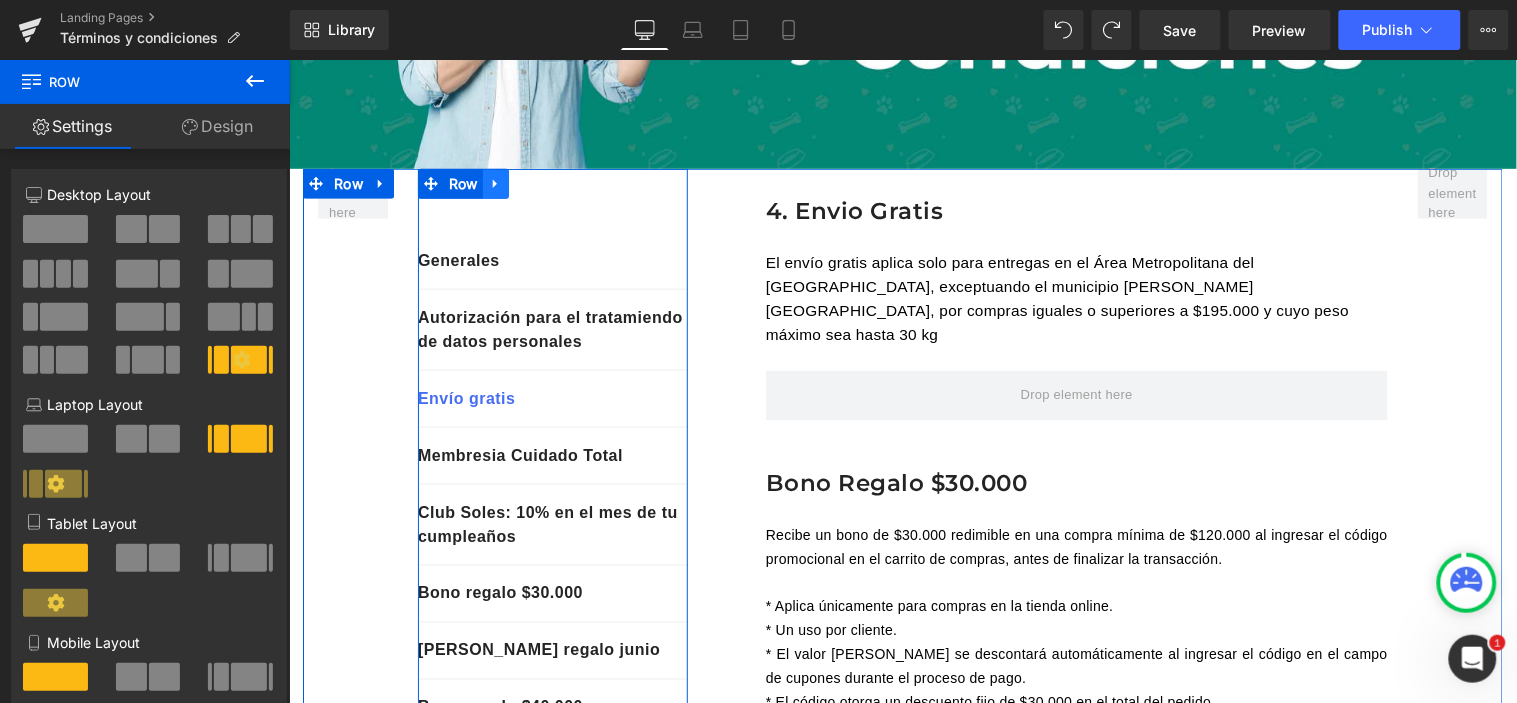 click 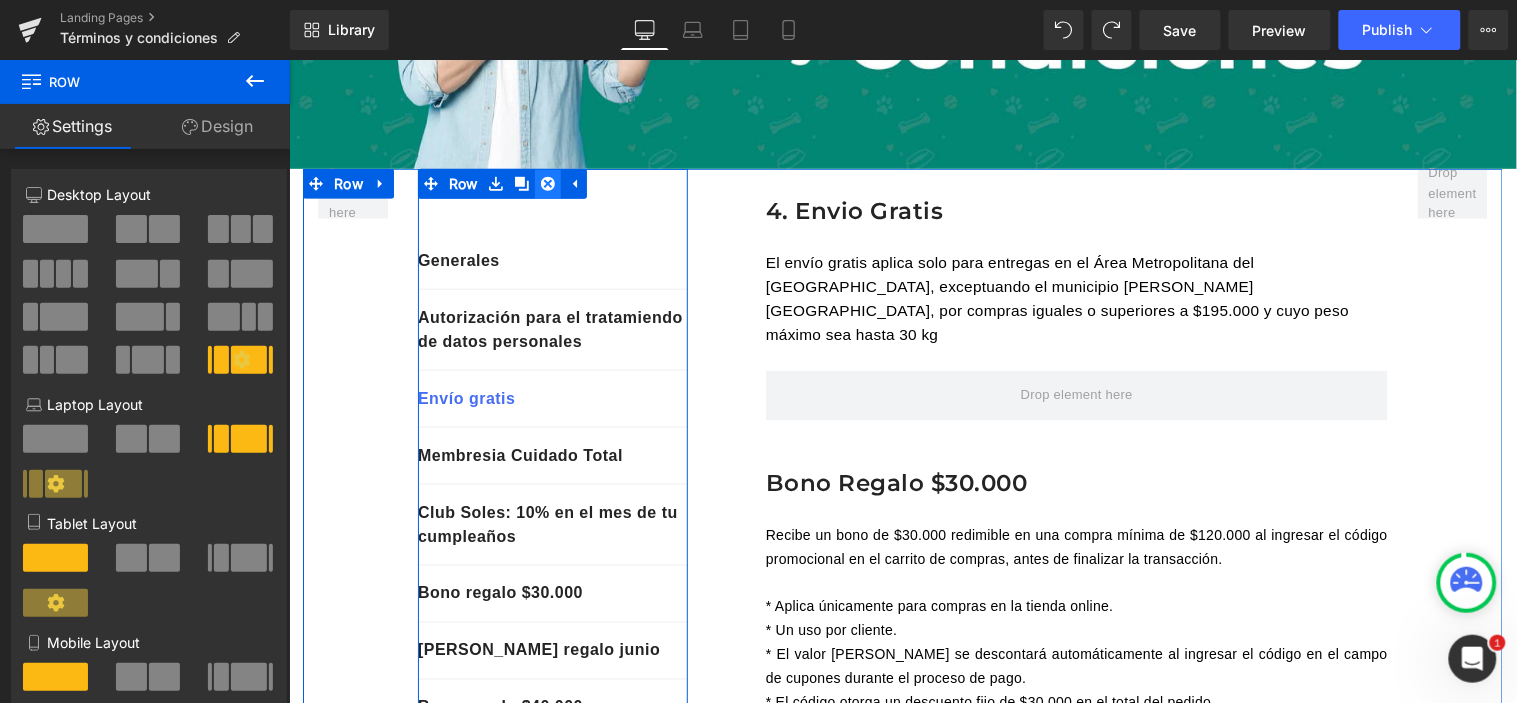 click 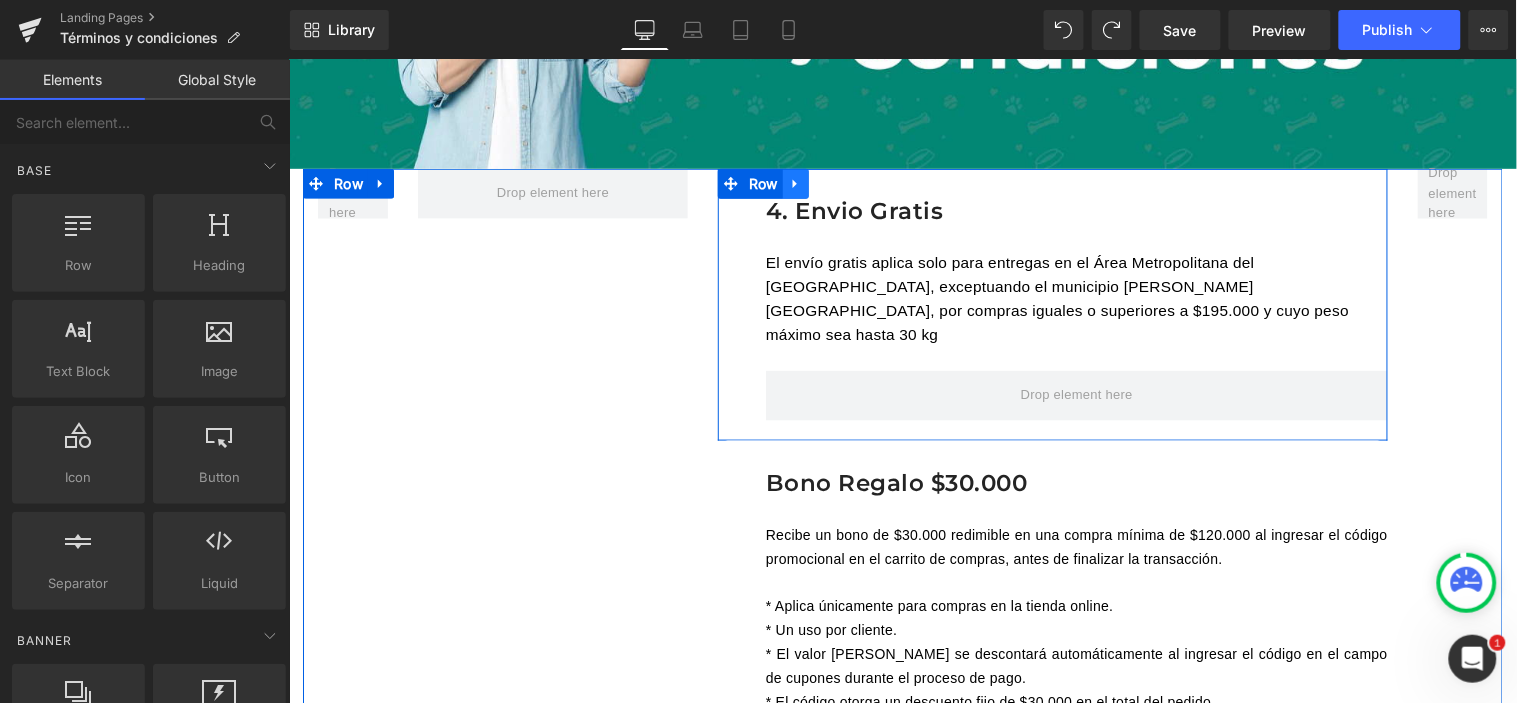click 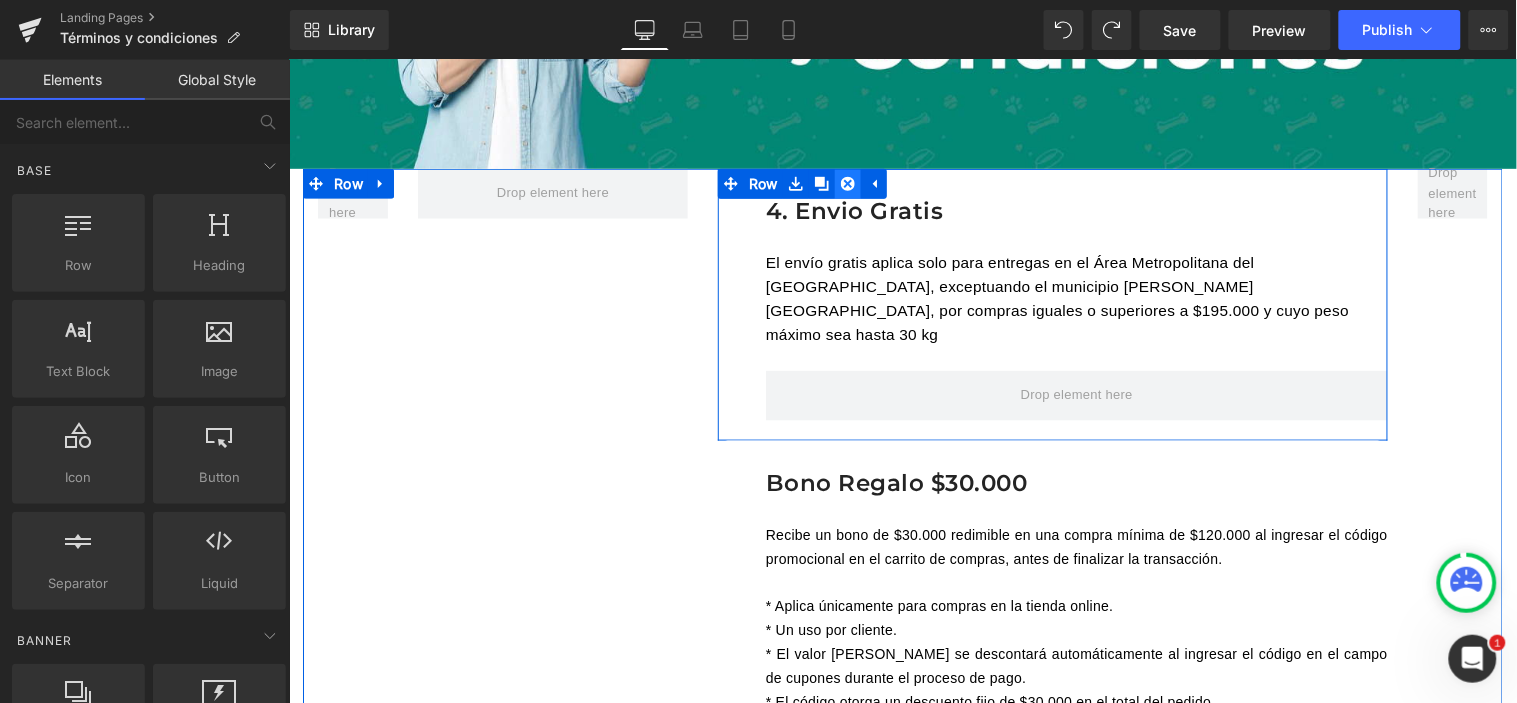 click 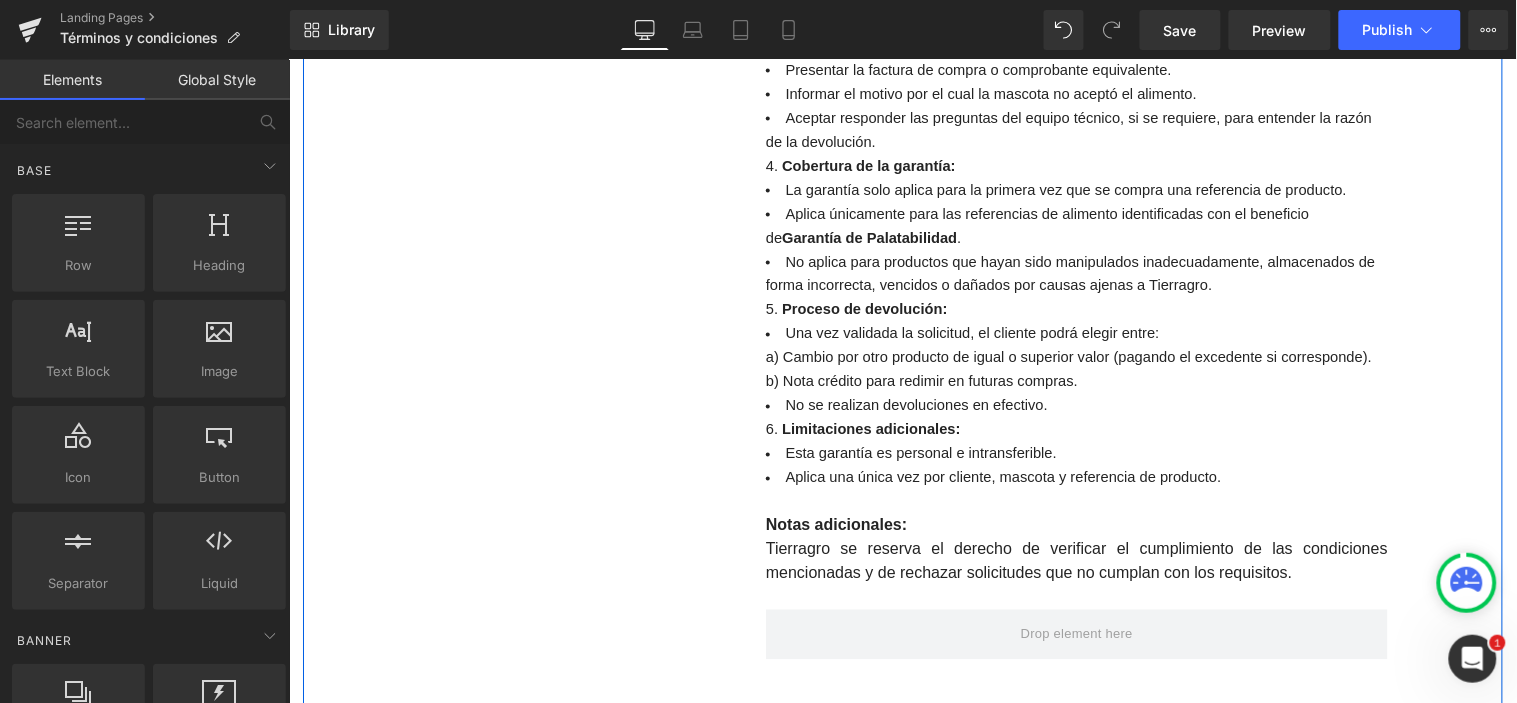 scroll, scrollTop: 5444, scrollLeft: 0, axis: vertical 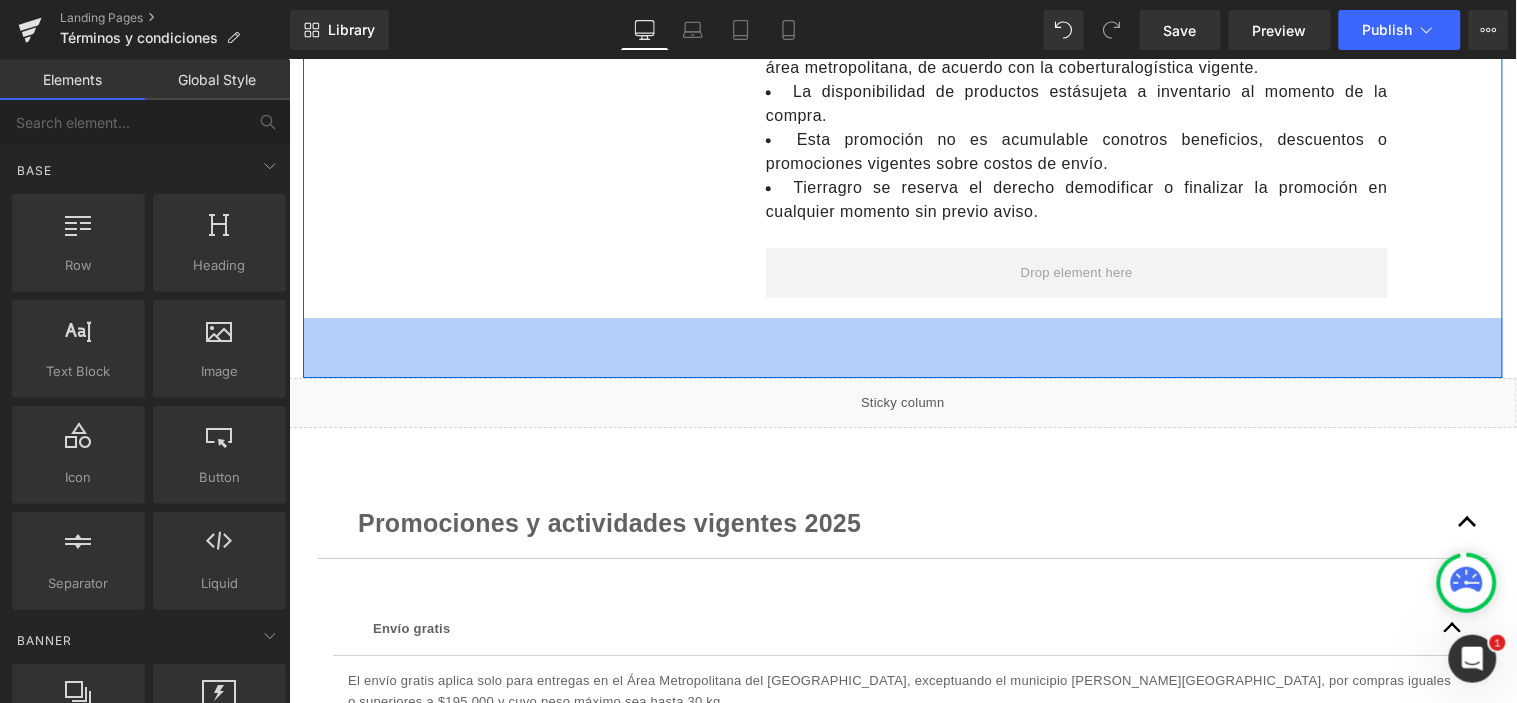 click on "60px" at bounding box center [902, 347] 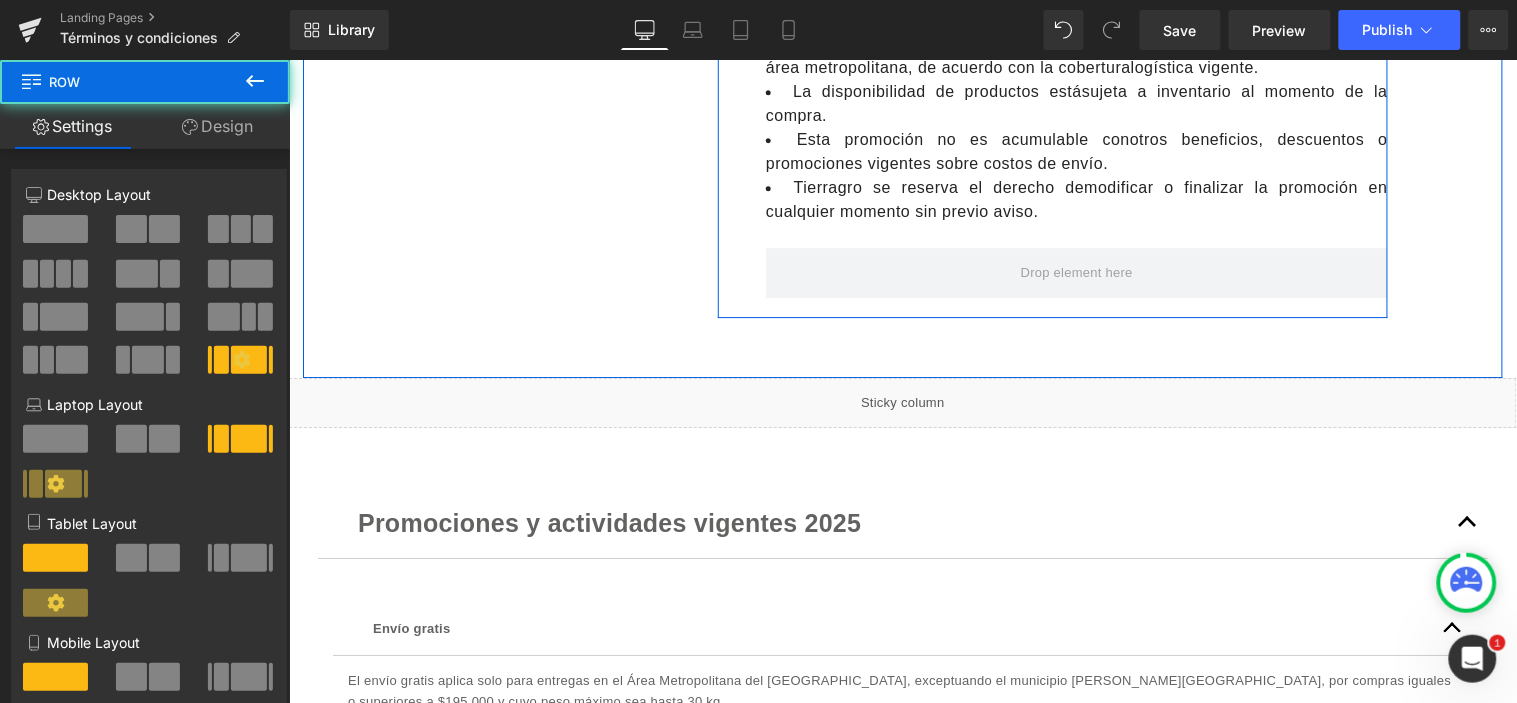 click on "Bono regalo $30.000 Heading         Row         Recibe un bono de $30.000 redimible en una compra mínima de $120.000 al ingresar el código promocional en el carrito de compras, antes de finalizar la transacción. * Aplica únicamente para compras en la tienda online. * Un uso por cliente. * El valor [PERSON_NAME] se descontará automáticamente al ingresar el código en el campo de cupones durante el proceso de pago. * El código otorga un descuento fijo de $30.000 en el total del pedido. Se requiere una compra mínima de $120.000. * Es acumulable con otros descuentos aplicados a productos, pedidos y envíos. Vigencia:   desde el día de activación hasta el [DATE][PERSON_NAME]. En caso de devolución, el bono no será reembolsado ni transferido. Sujeto a disponibilidad de inventario. Nos reservamos el derecho de modificar o cancelar esta promoción sin previo aviso en caso de detectar usos indebidos o condiciones fuera de lo establecido. Text [GEOGRAPHIC_DATA]" at bounding box center [902, -2228] 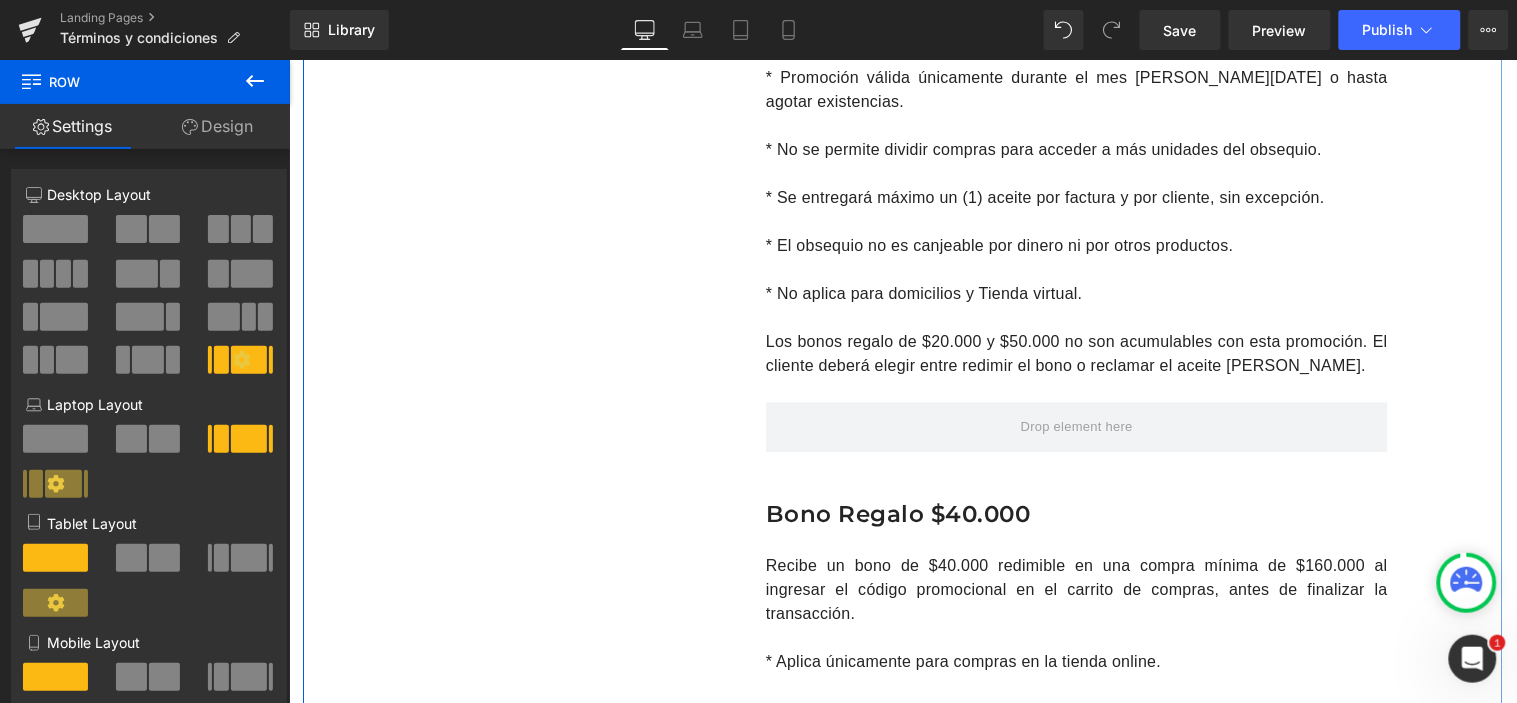 scroll, scrollTop: 444, scrollLeft: 0, axis: vertical 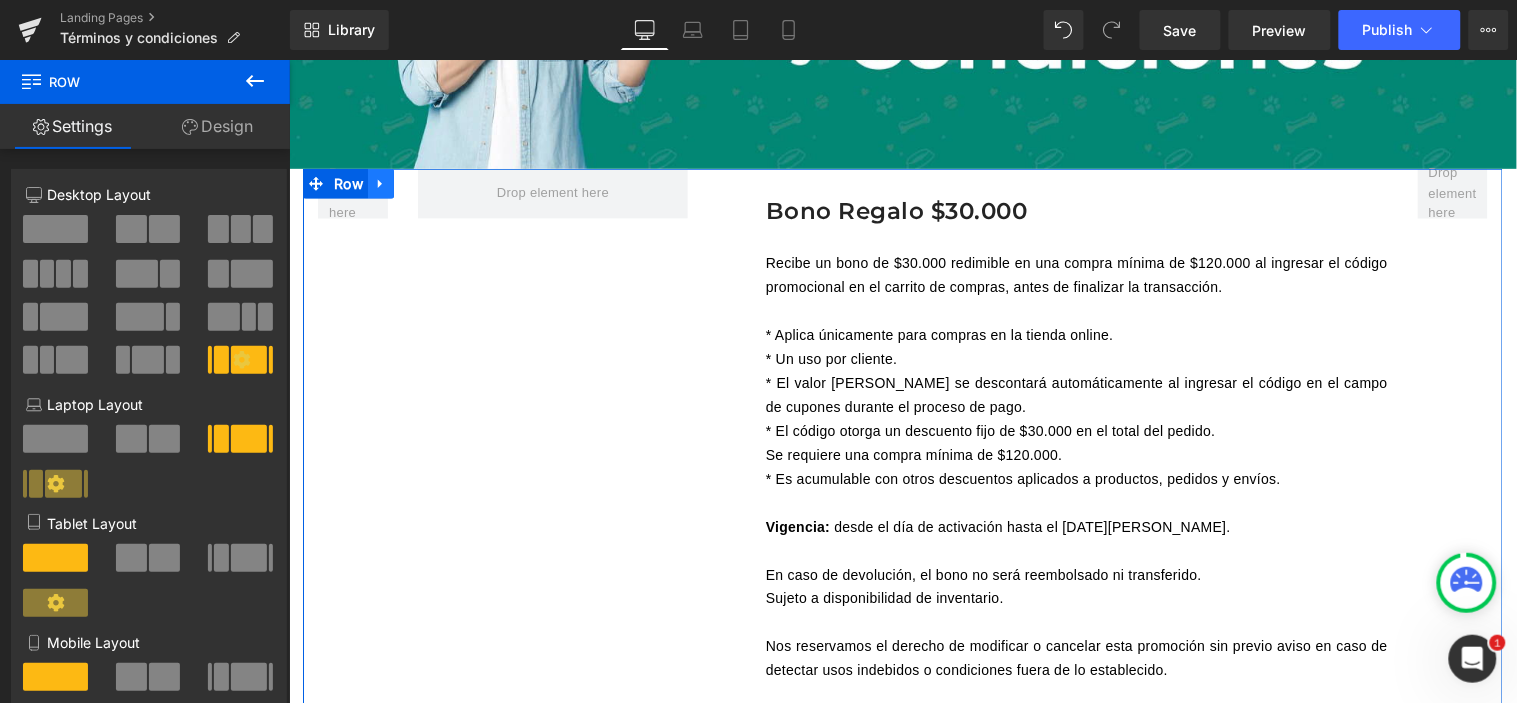 click at bounding box center [380, 183] 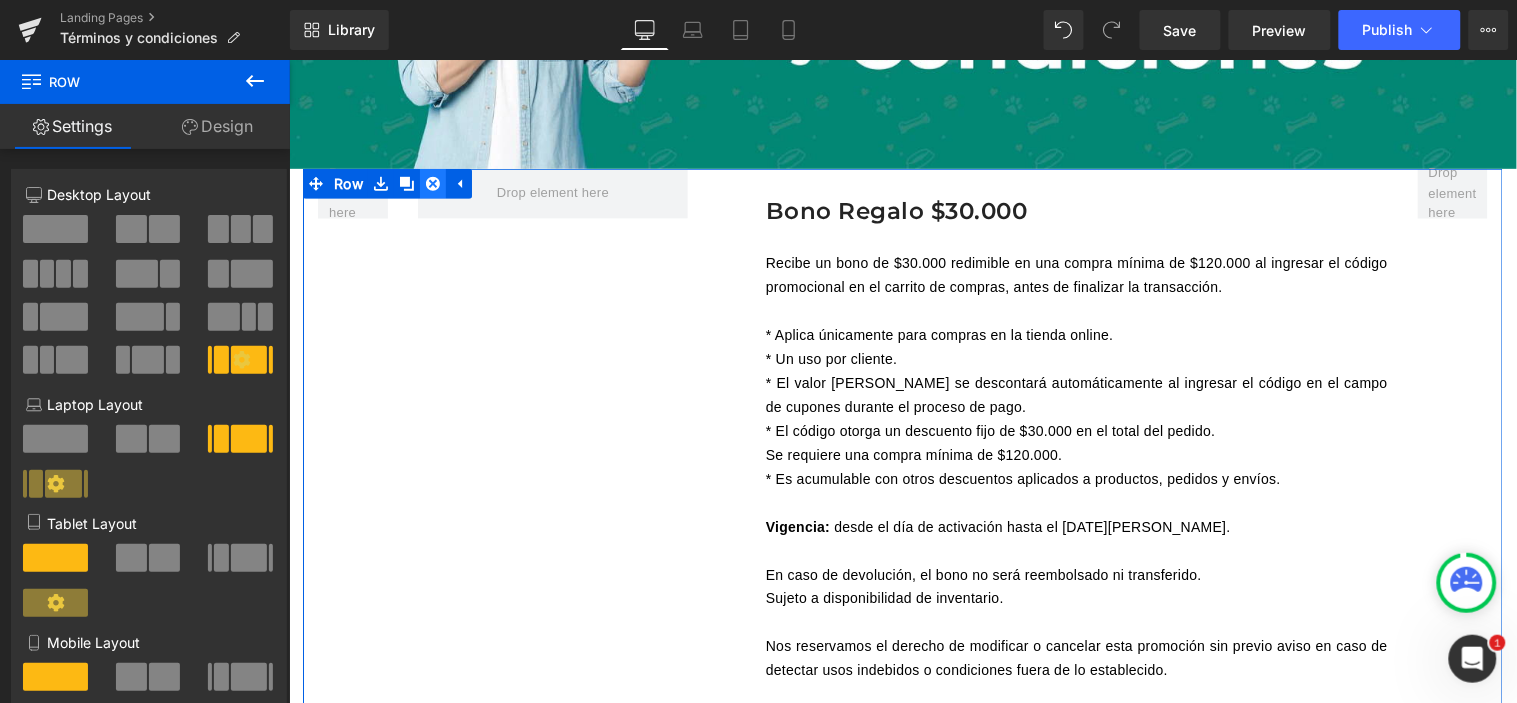 click 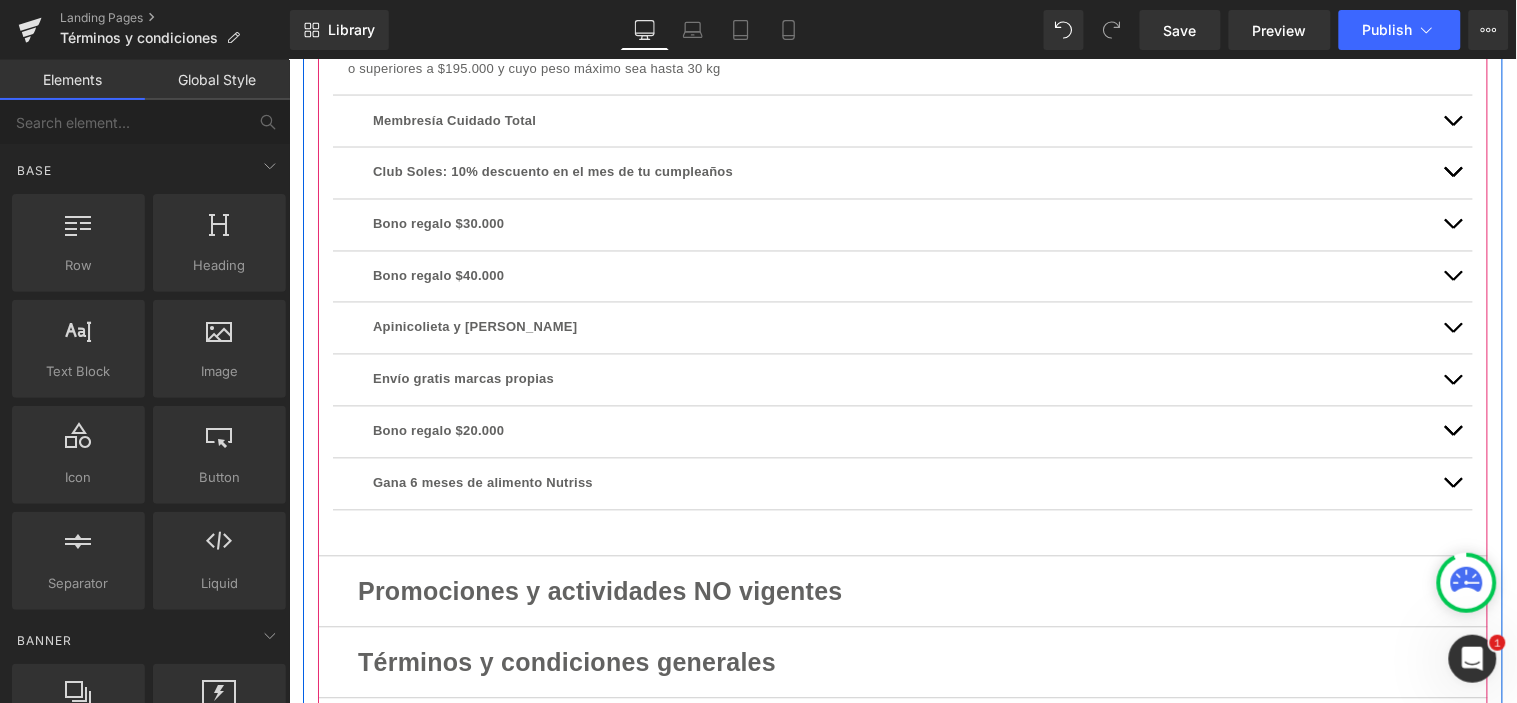 scroll, scrollTop: 666, scrollLeft: 0, axis: vertical 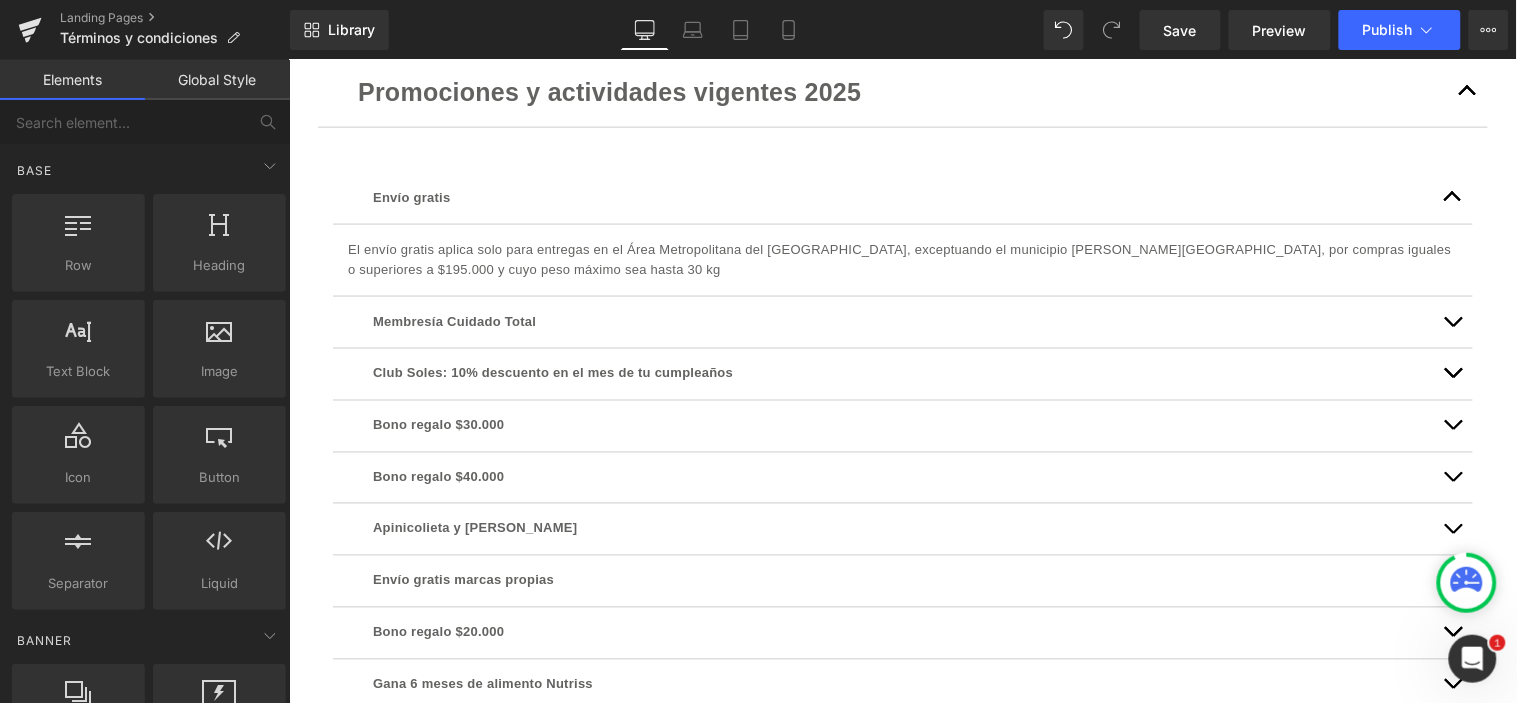 click at bounding box center (1467, 91) 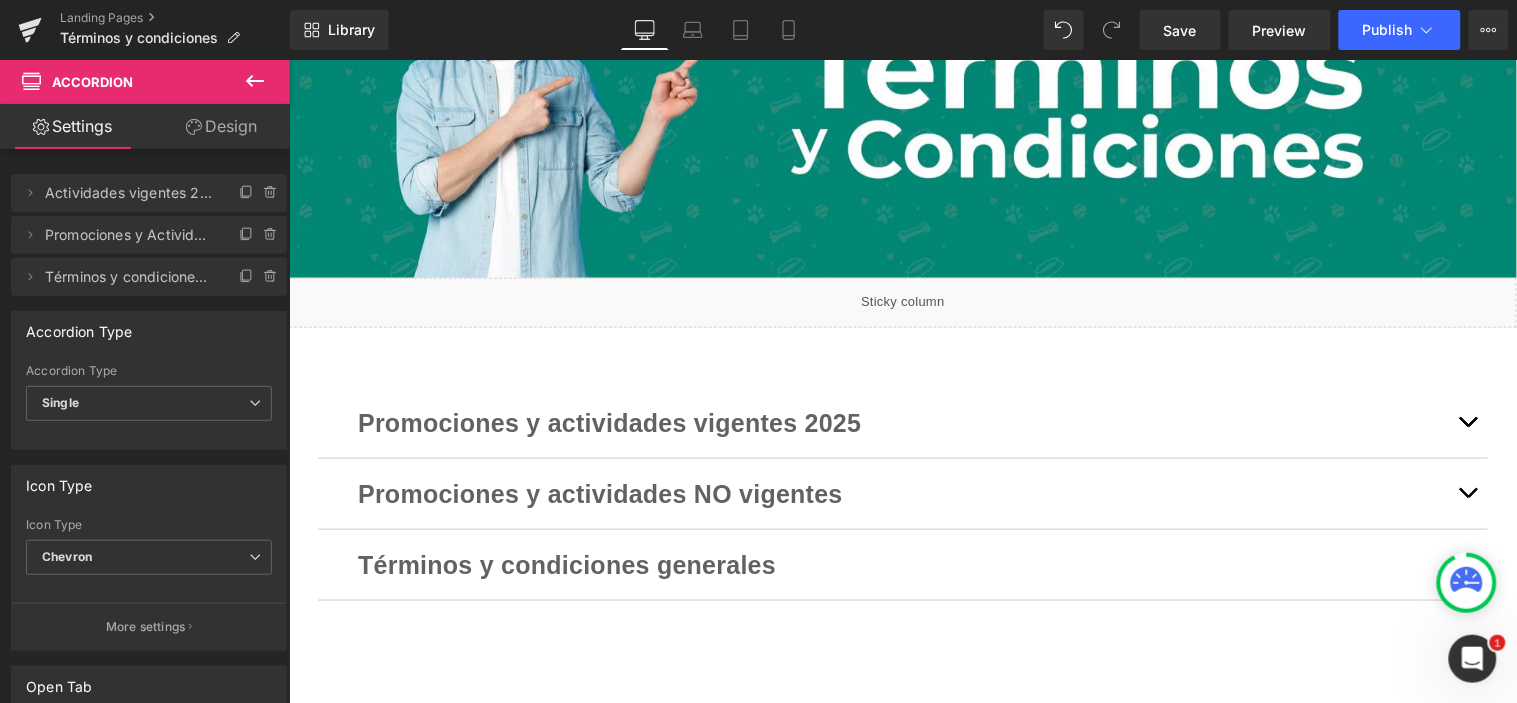 scroll, scrollTop: 333, scrollLeft: 0, axis: vertical 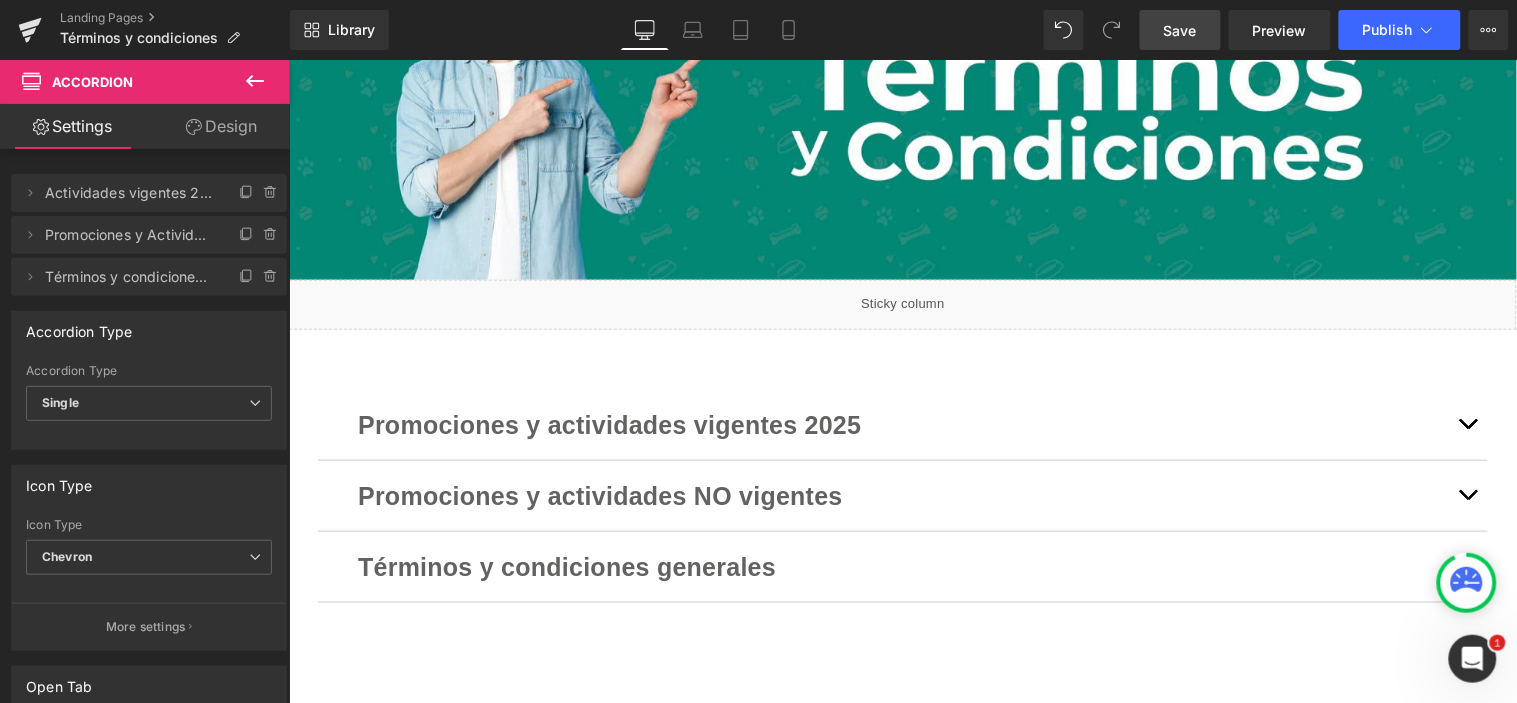 click on "Save" at bounding box center [1180, 30] 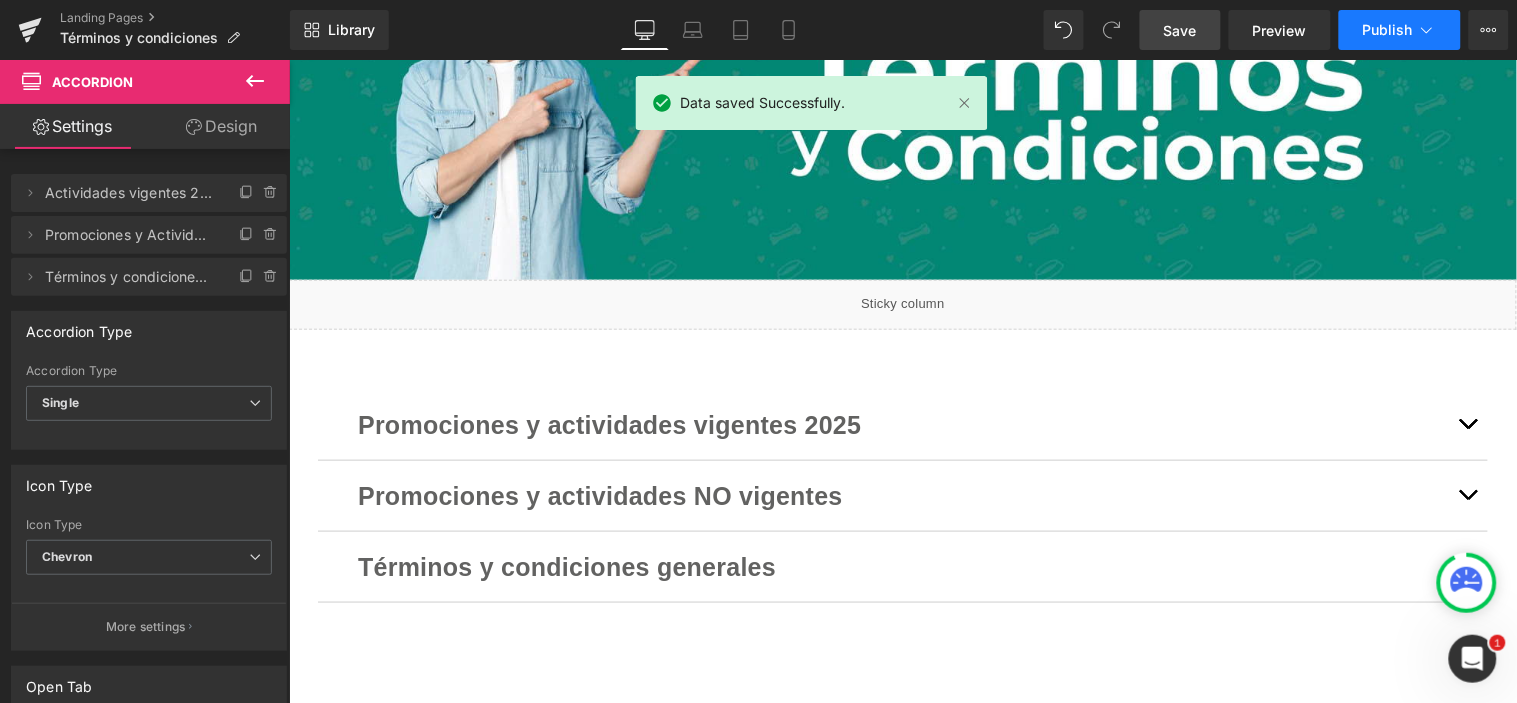click on "Publish" at bounding box center (1388, 30) 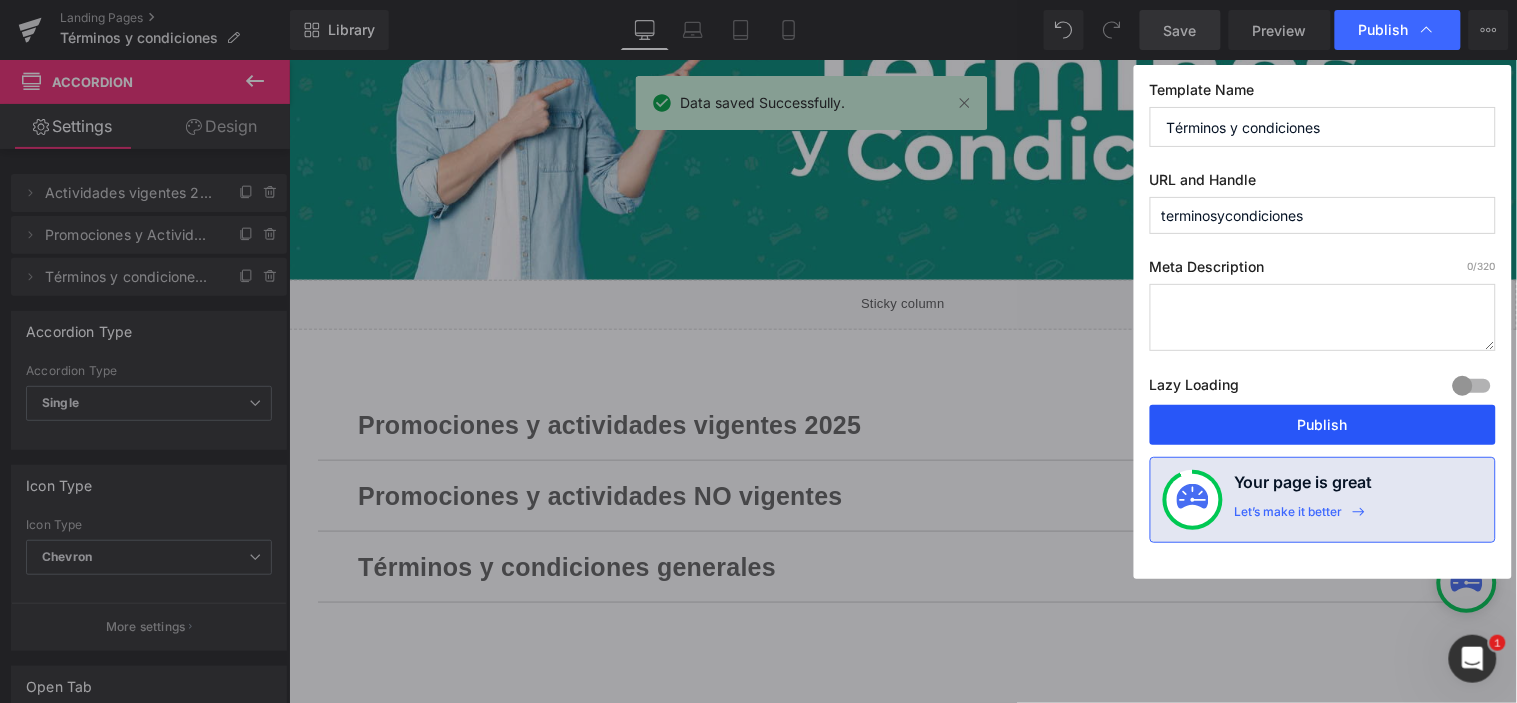 click on "Publish" at bounding box center (1323, 425) 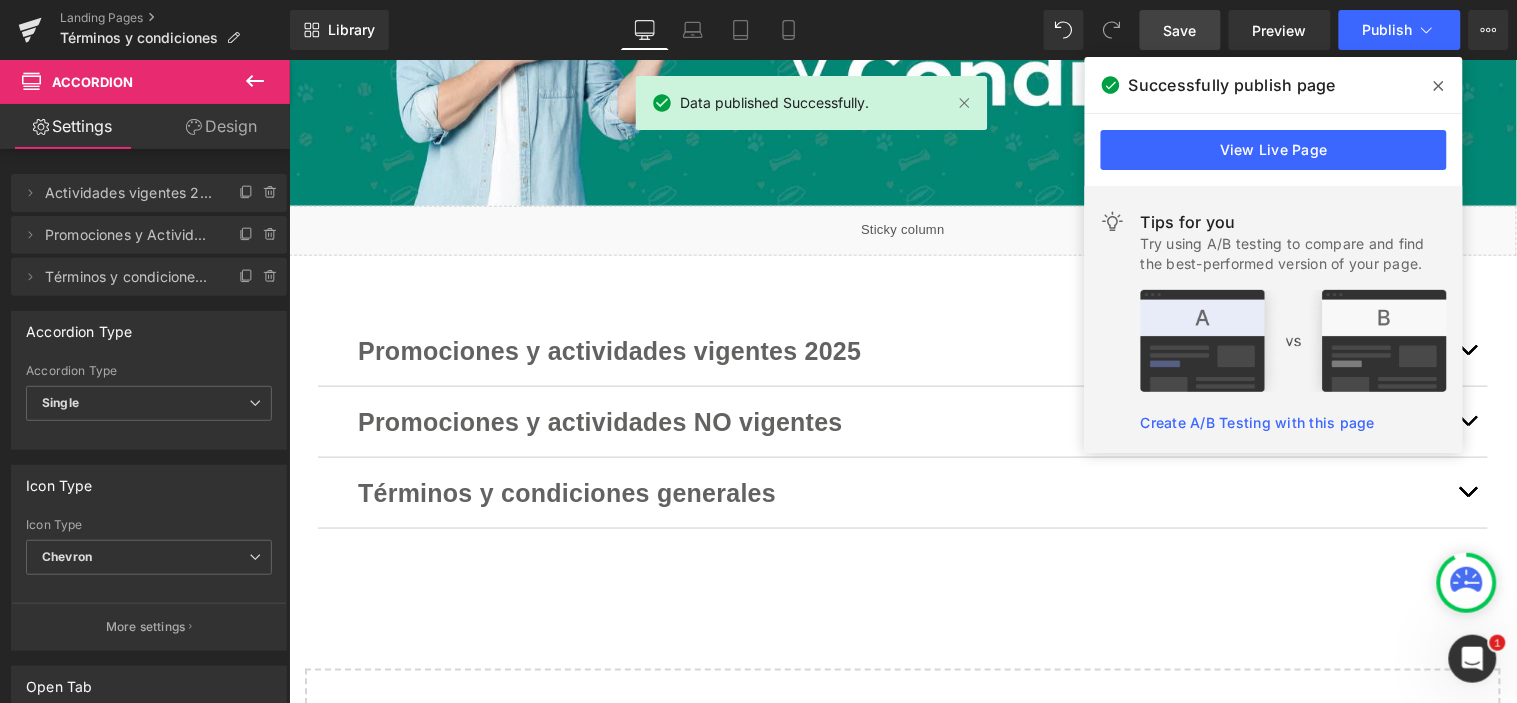 scroll, scrollTop: 444, scrollLeft: 0, axis: vertical 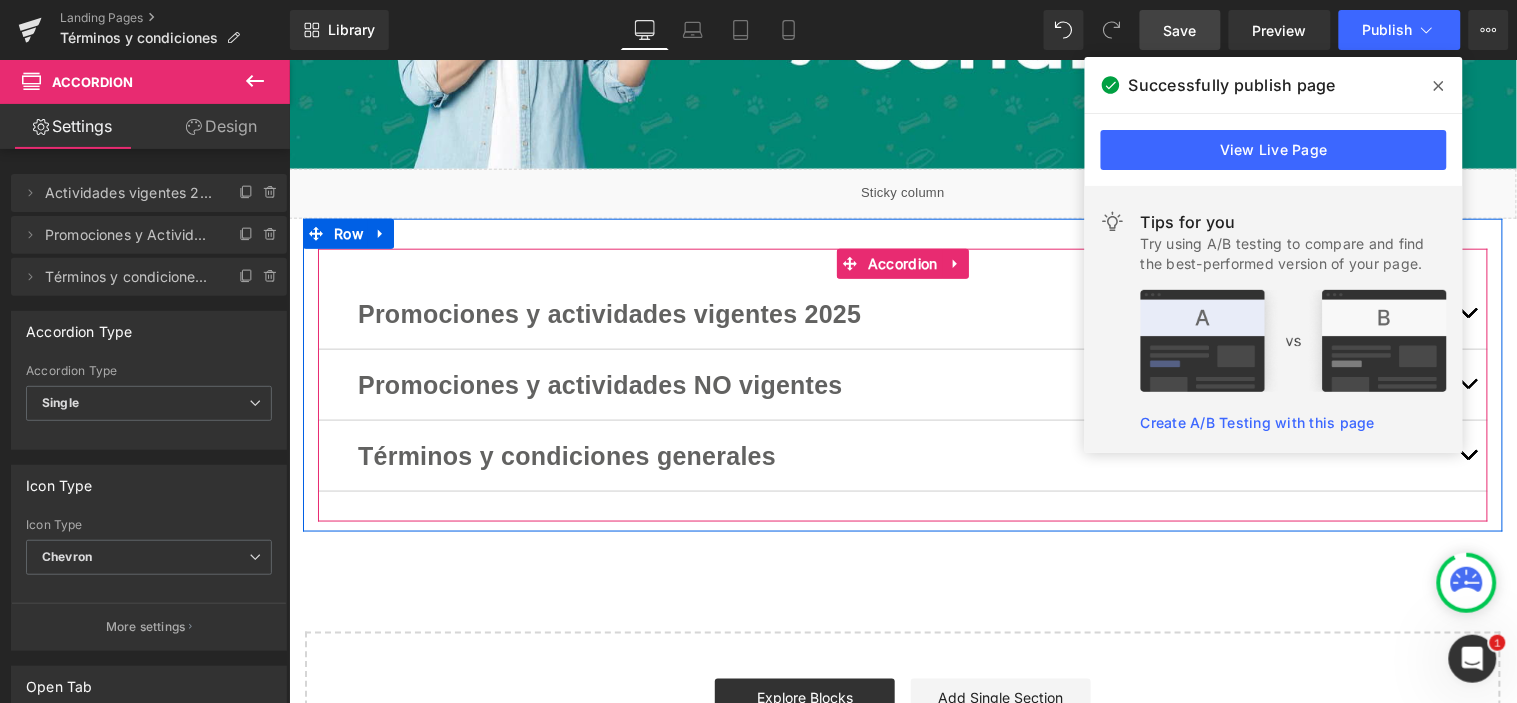 click at bounding box center (1467, 455) 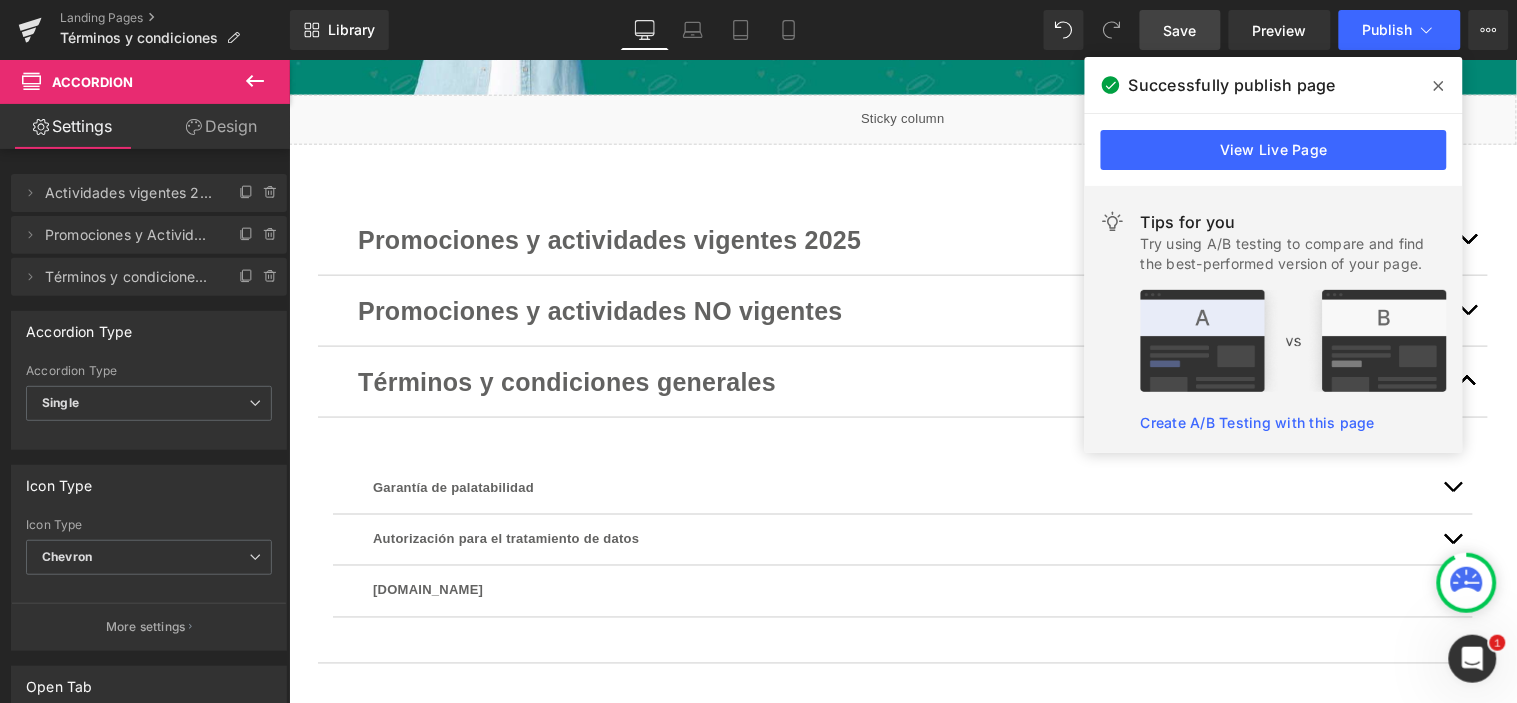 scroll, scrollTop: 555, scrollLeft: 0, axis: vertical 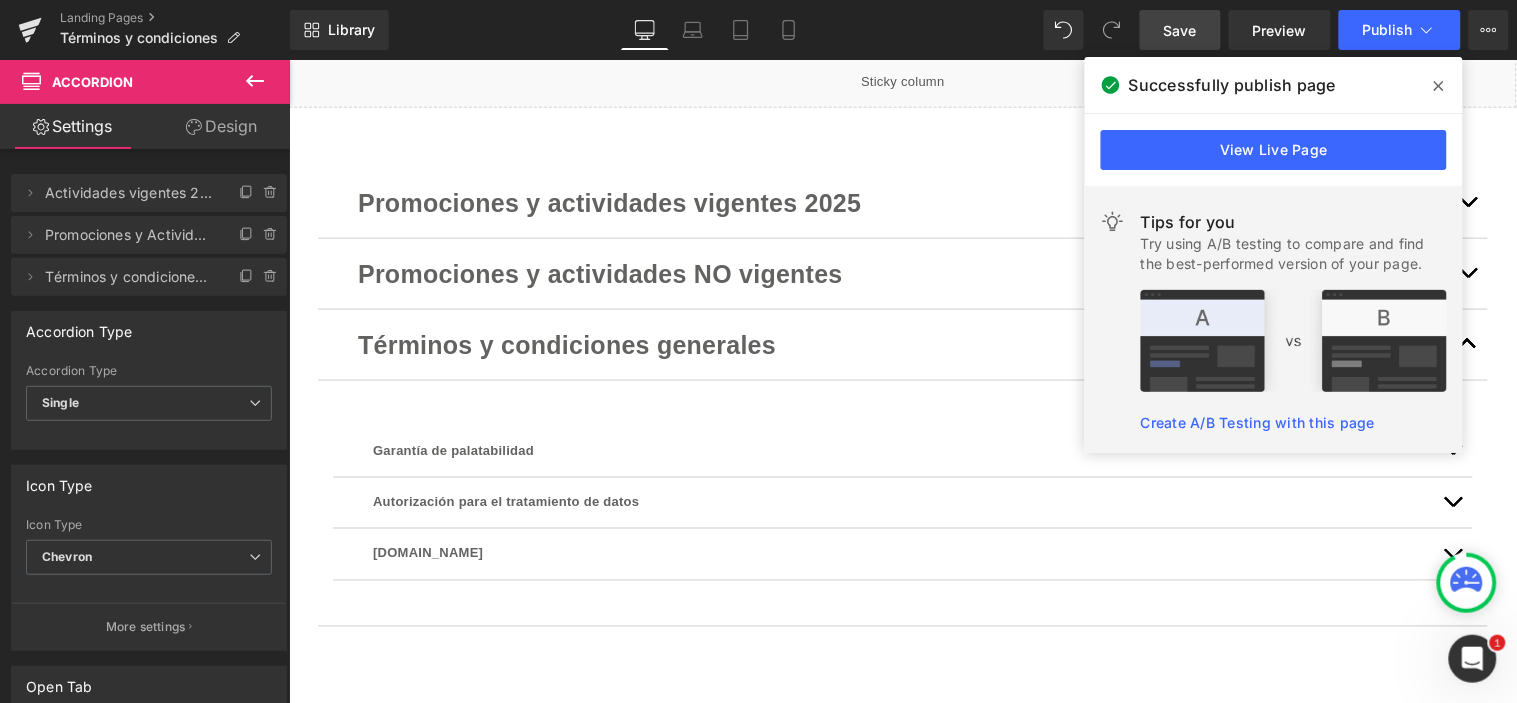 click at bounding box center [1439, 86] 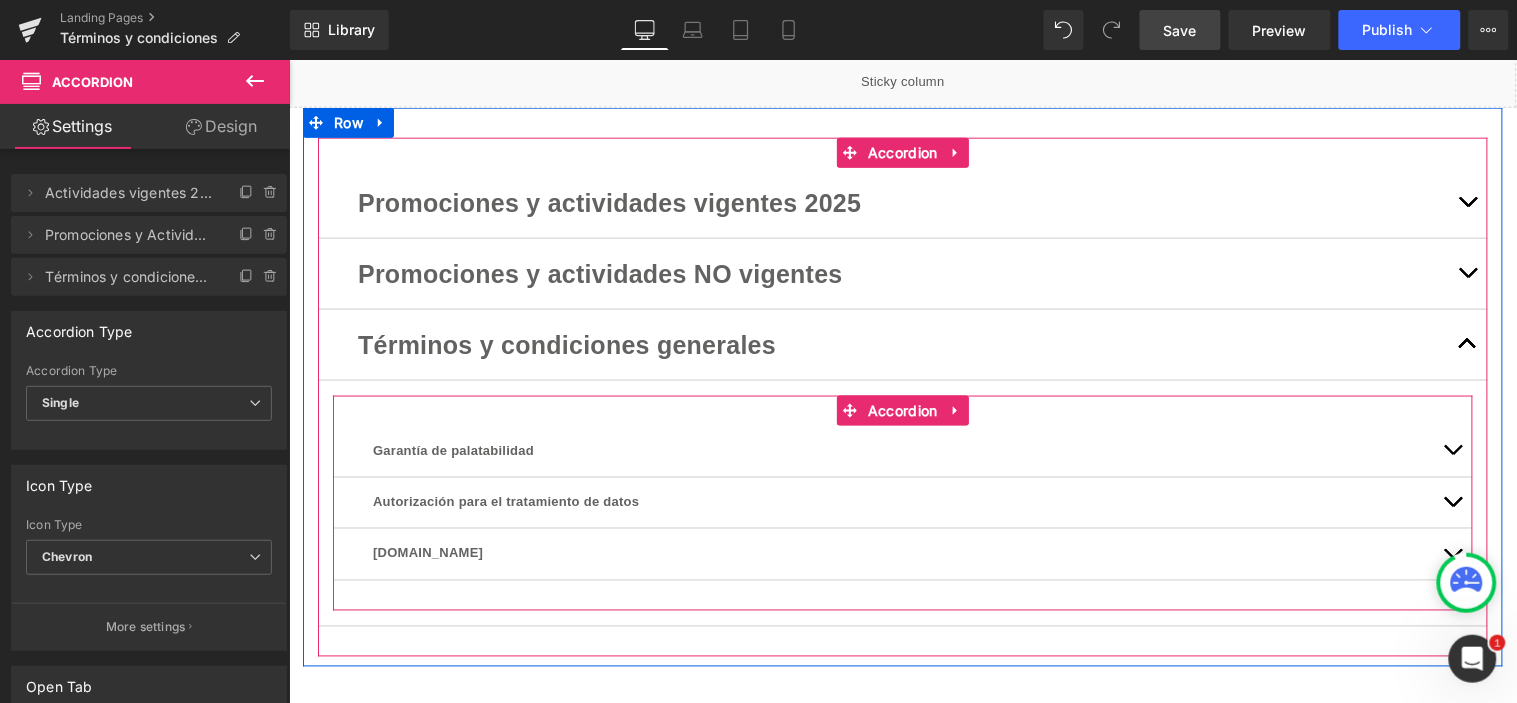 click at bounding box center (1452, 454) 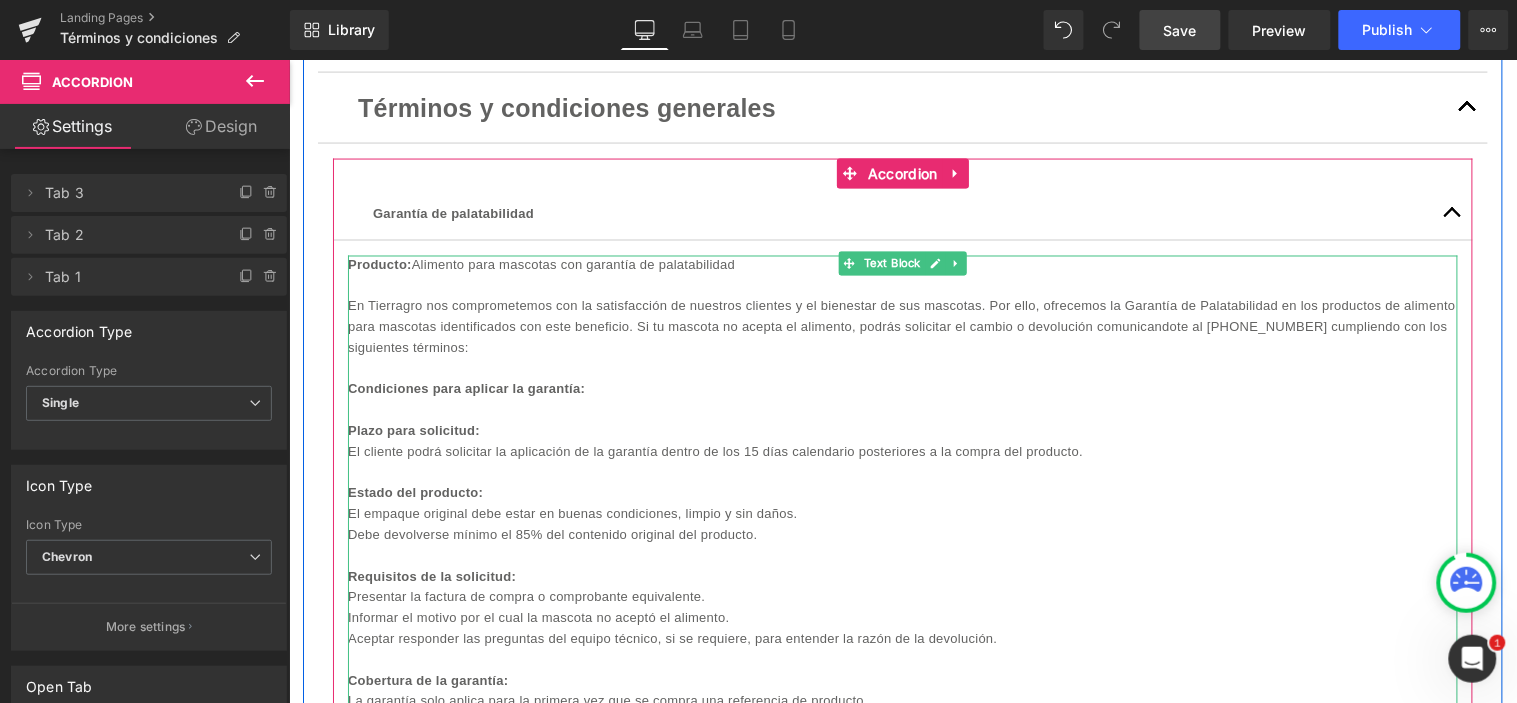 scroll, scrollTop: 888, scrollLeft: 0, axis: vertical 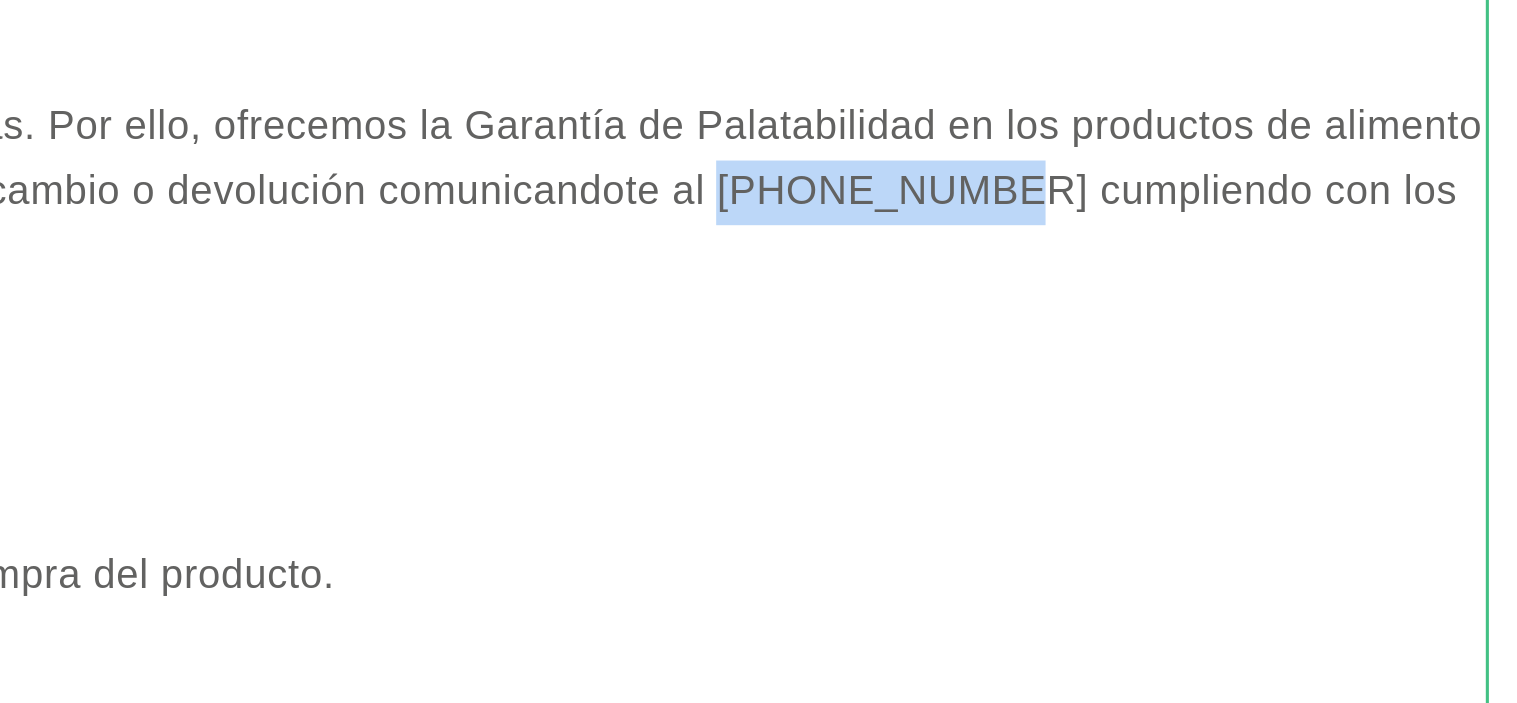 drag, startPoint x: -1205, startPoint y: -165, endPoint x: -1123, endPoint y: -165, distance: 82 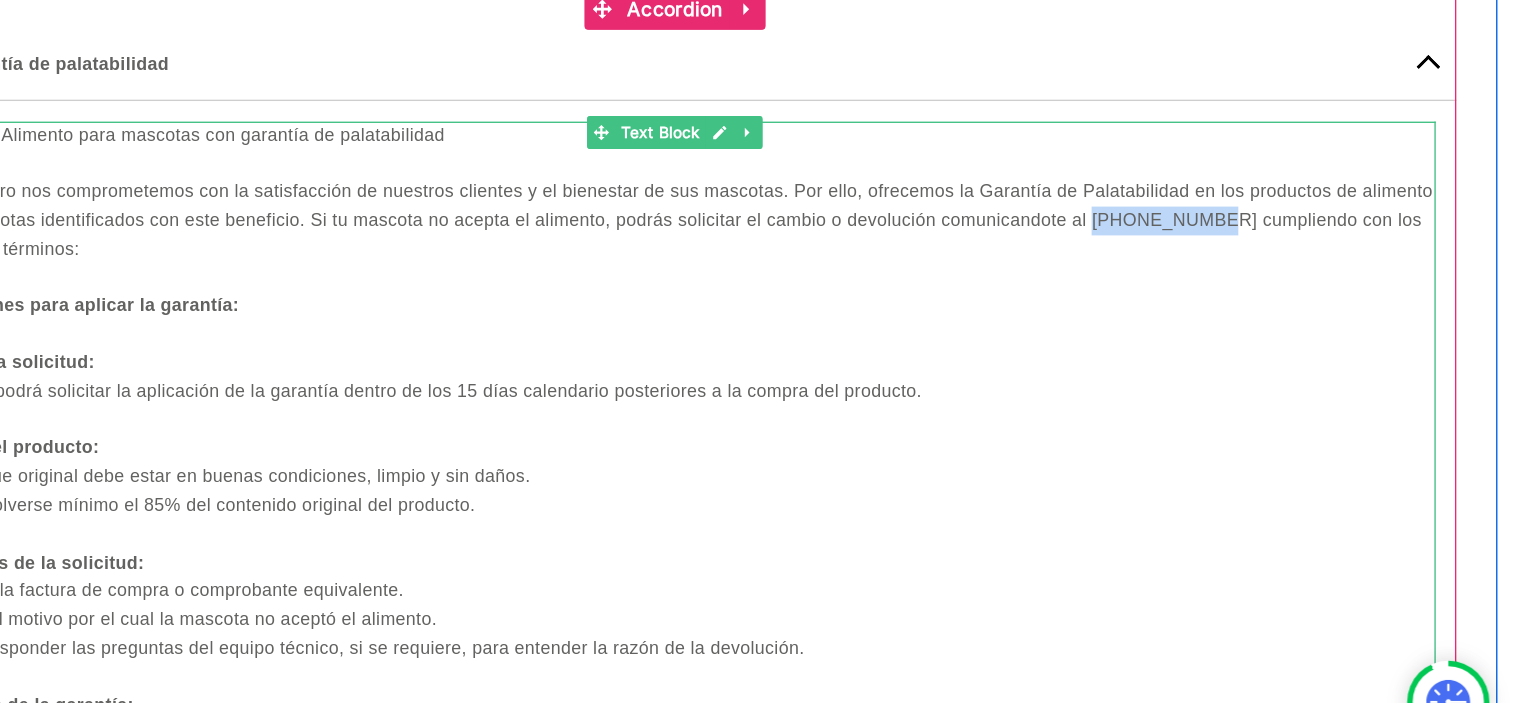 scroll, scrollTop: 0, scrollLeft: 0, axis: both 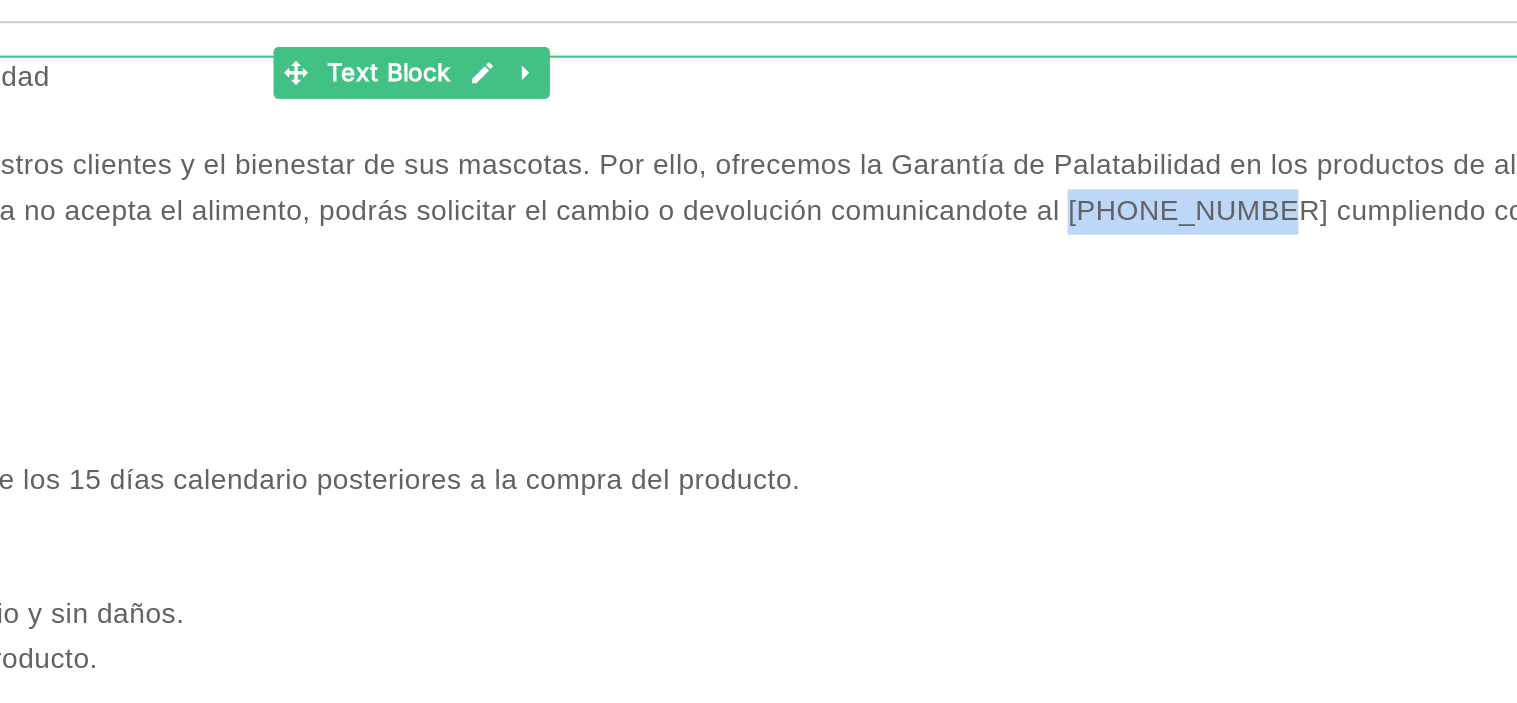 click on "En Tierragro nos comprometemos con la satisfacción de nuestros clientes y el bienestar de sus mascotas. Por ello, ofrecemos la Garantía de Palatabilidad en los productos de alimento para mascotas identificados con este beneficio. Si tu mascota no acepta el alimento, podrás solicitar el cambio o devolución comunicandote al [PHONE_NUMBER] cumpliendo con los siguientes términos:" at bounding box center (-299, 12) 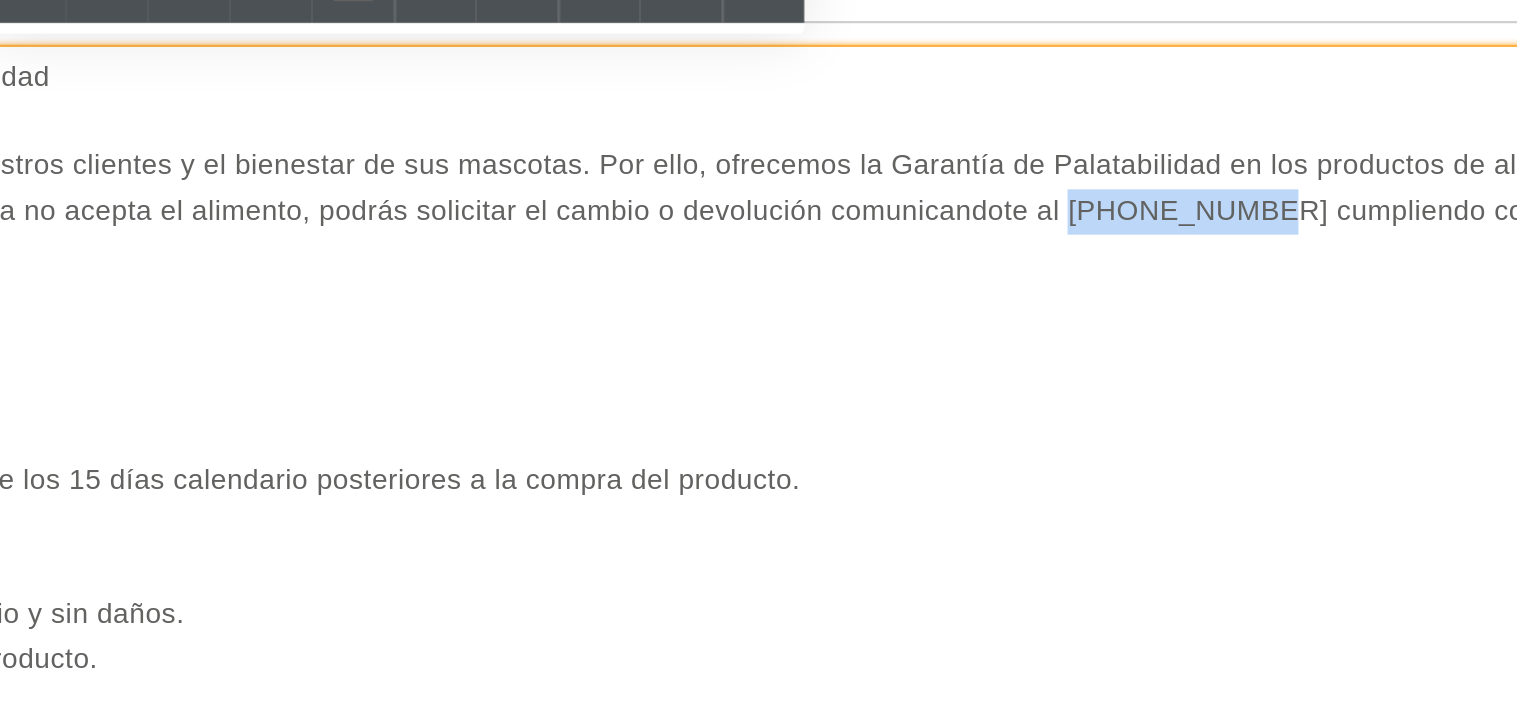 click on "En Tierragro nos comprometemos con la satisfacción de nuestros clientes y el bienestar de sus mascotas. Por ello, ofrecemos la Garantía de Palatabilidad en los productos de alimento para mascotas identificados con este beneficio. Si tu mascota no acepta el alimento, podrás solicitar el cambio o devolución comunicandote al [PHONE_NUMBER] cumpliendo con los siguientes términos:" at bounding box center [-299, 12] 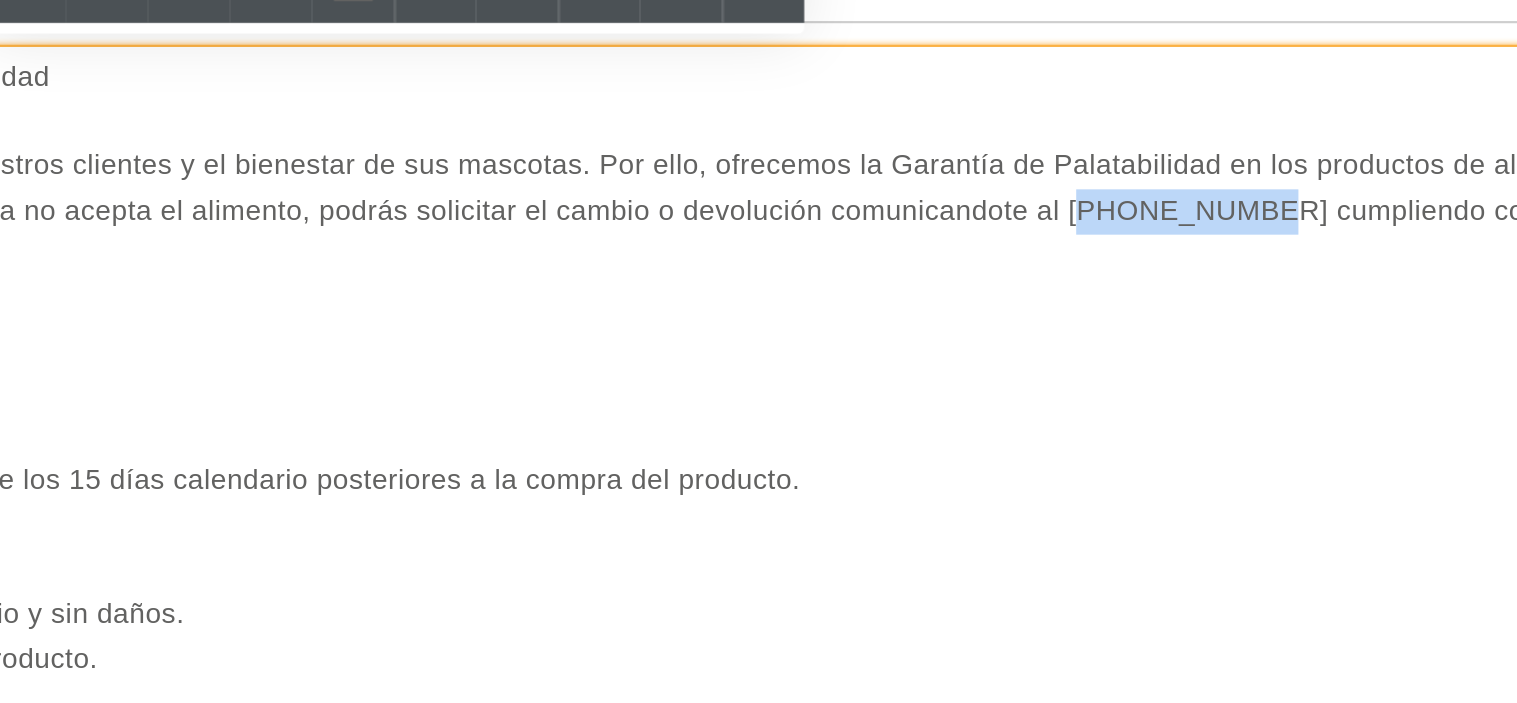 drag, startPoint x: 71, startPoint y: 11, endPoint x: -1, endPoint y: 18, distance: 72.33948 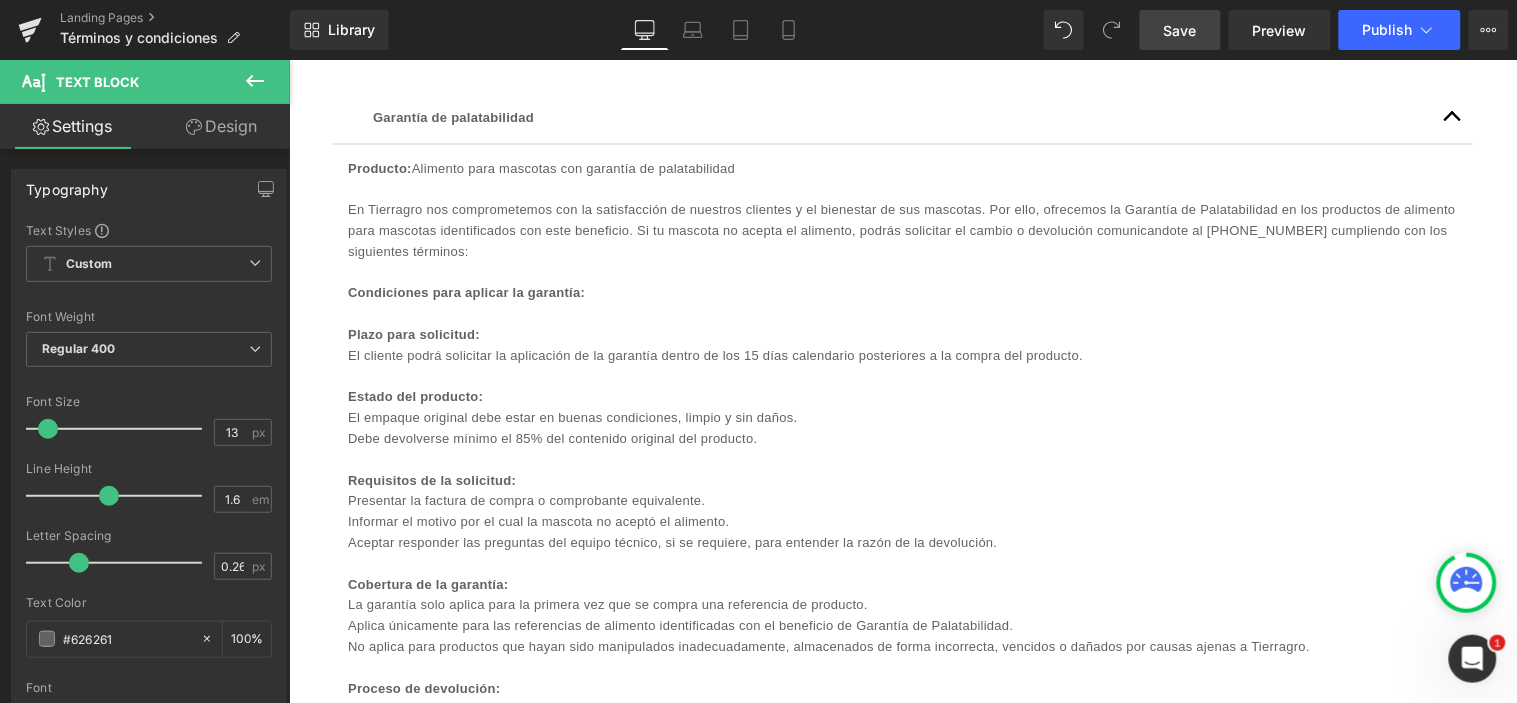 drag, startPoint x: 1157, startPoint y: 44, endPoint x: 894, endPoint y: 117, distance: 272.9432 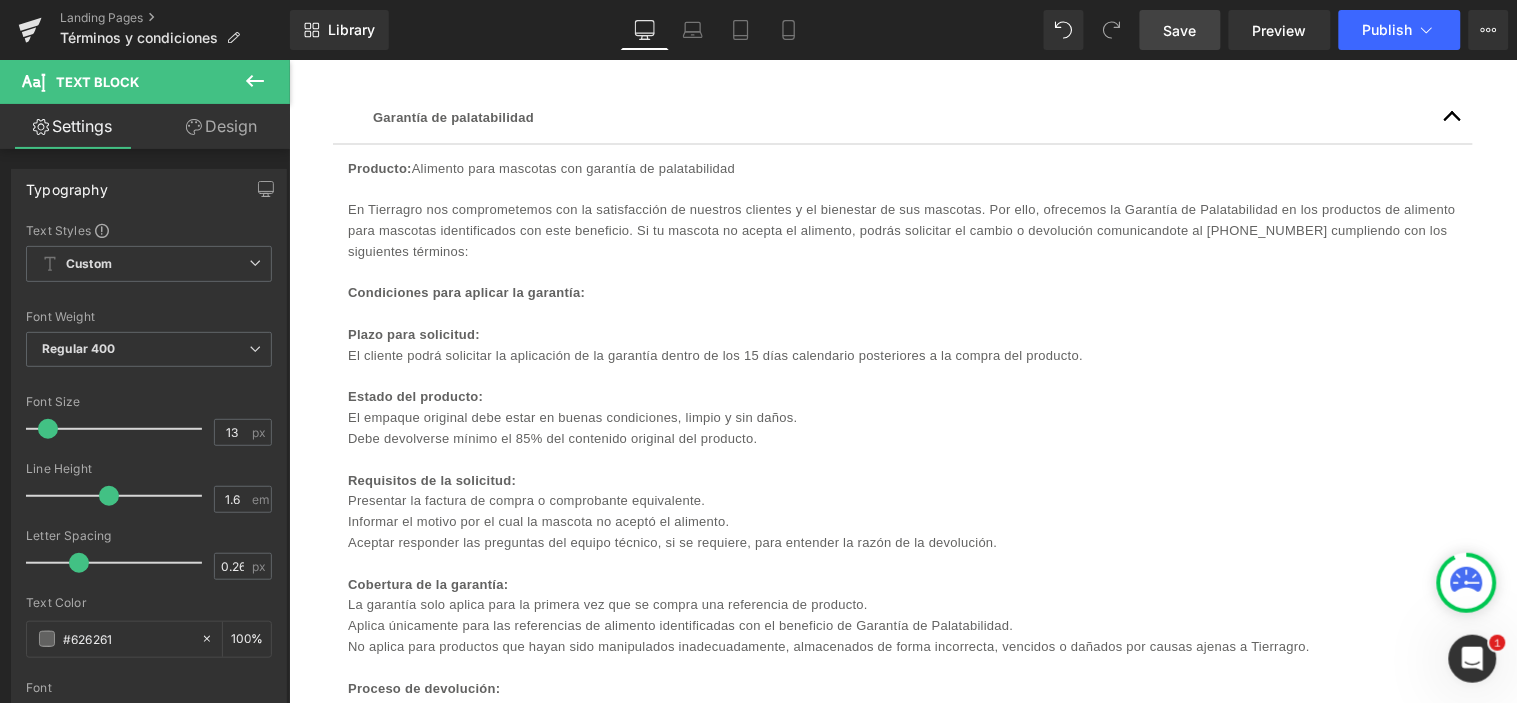 click on "Save" at bounding box center (1180, 30) 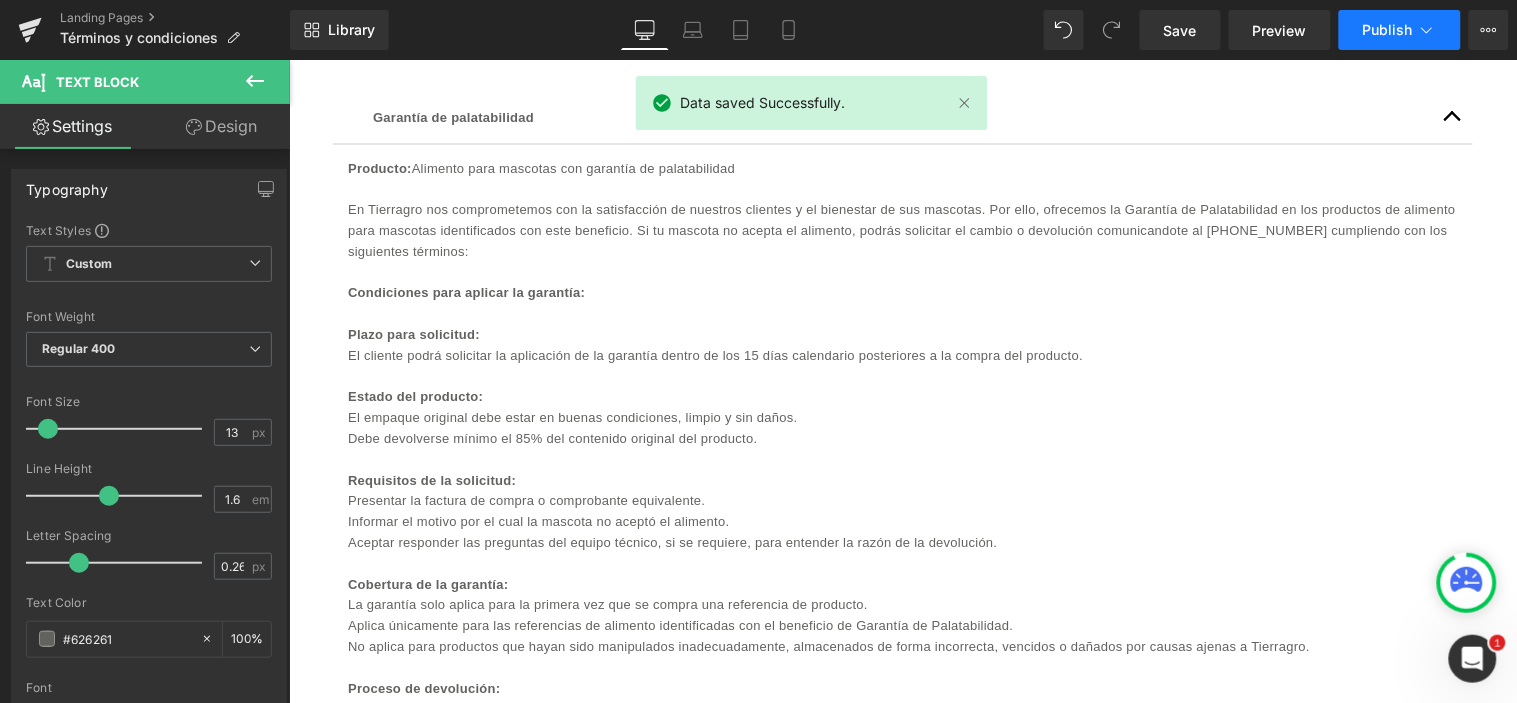 click on "Publish" at bounding box center [1388, 30] 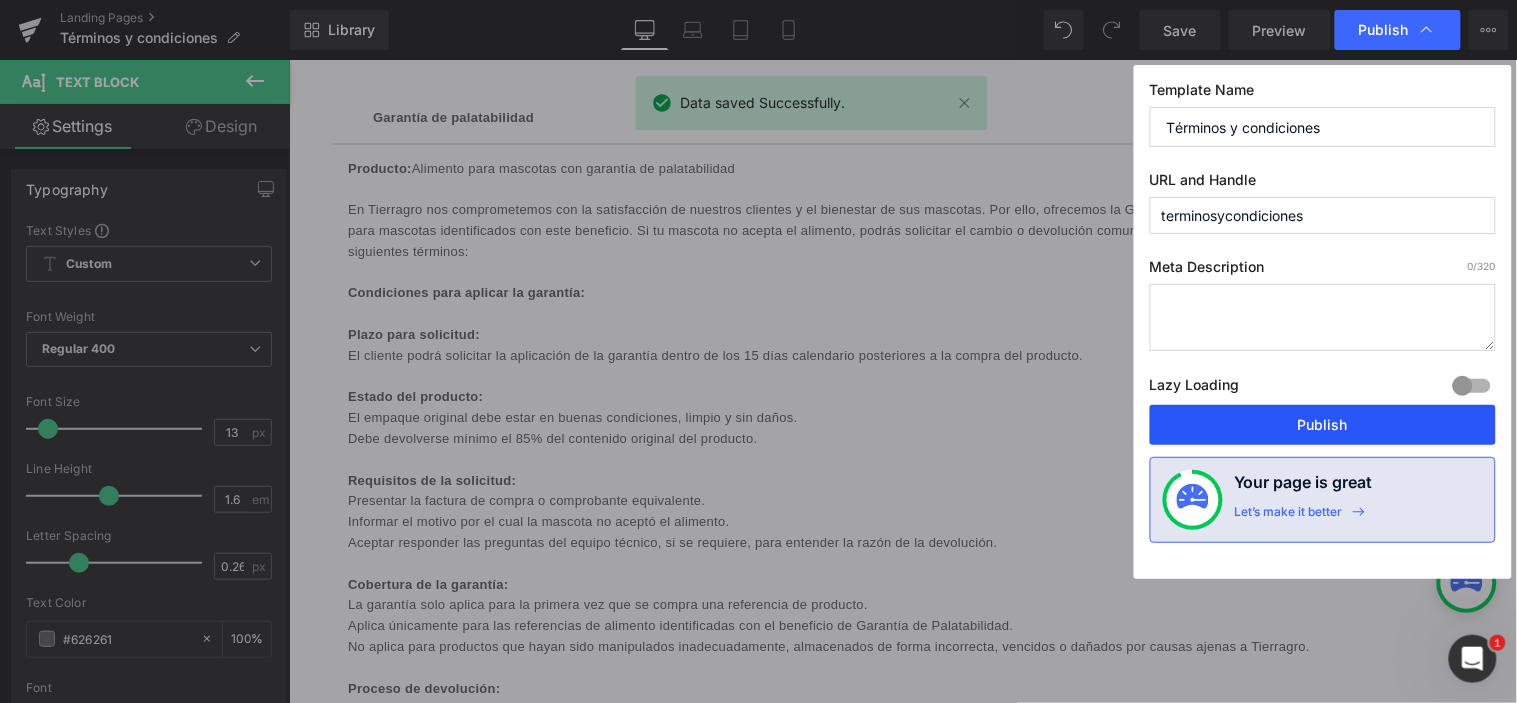 drag, startPoint x: 1287, startPoint y: 428, endPoint x: 992, endPoint y: 373, distance: 300.0833 